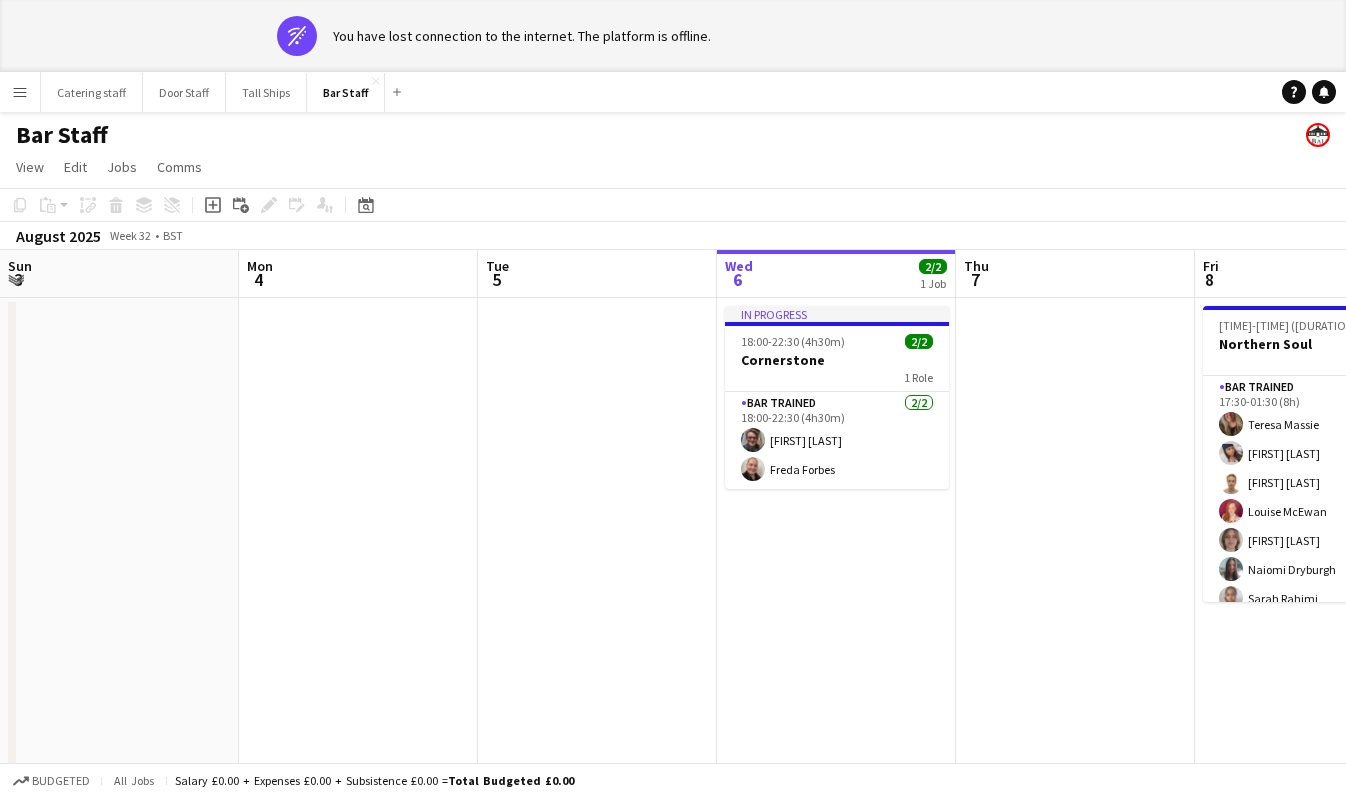 scroll, scrollTop: 0, scrollLeft: 0, axis: both 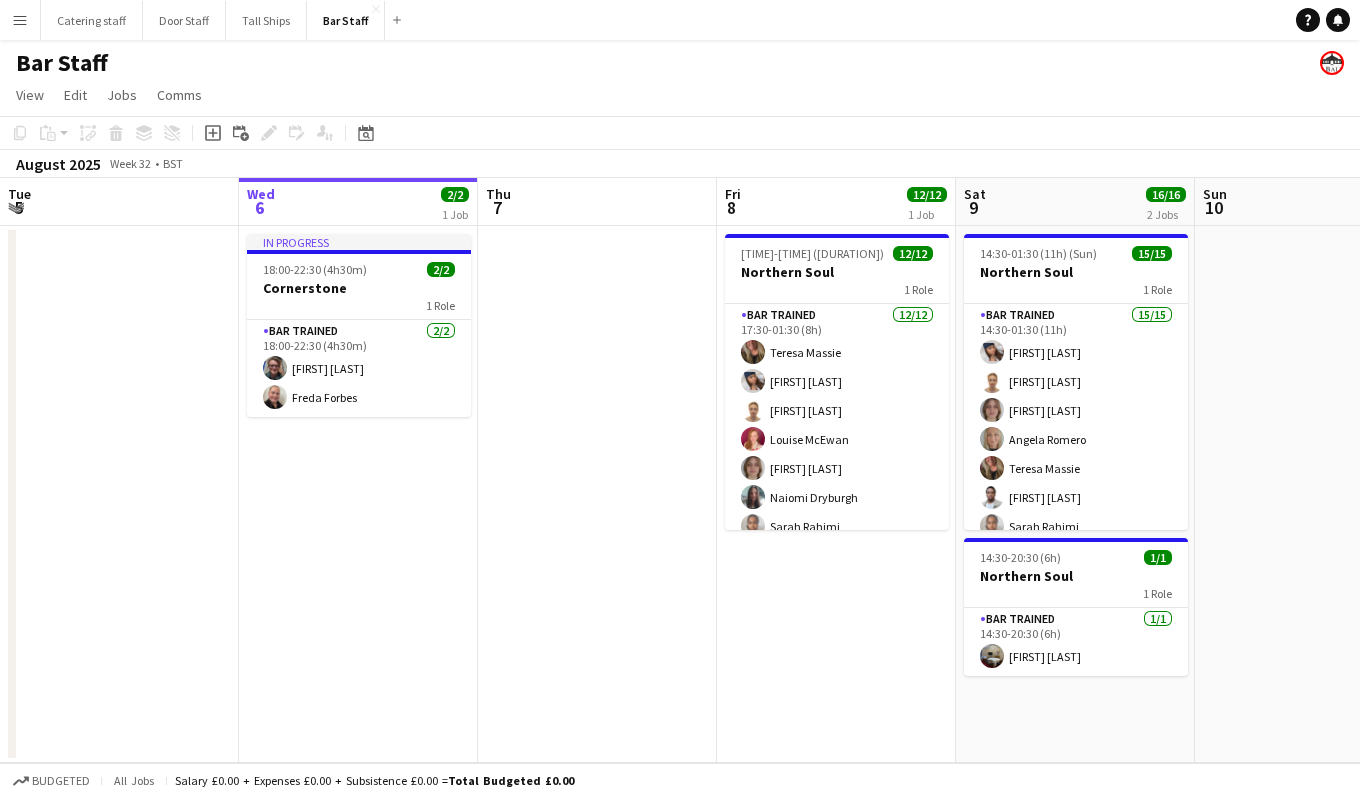 click on "Menu" at bounding box center [20, 20] 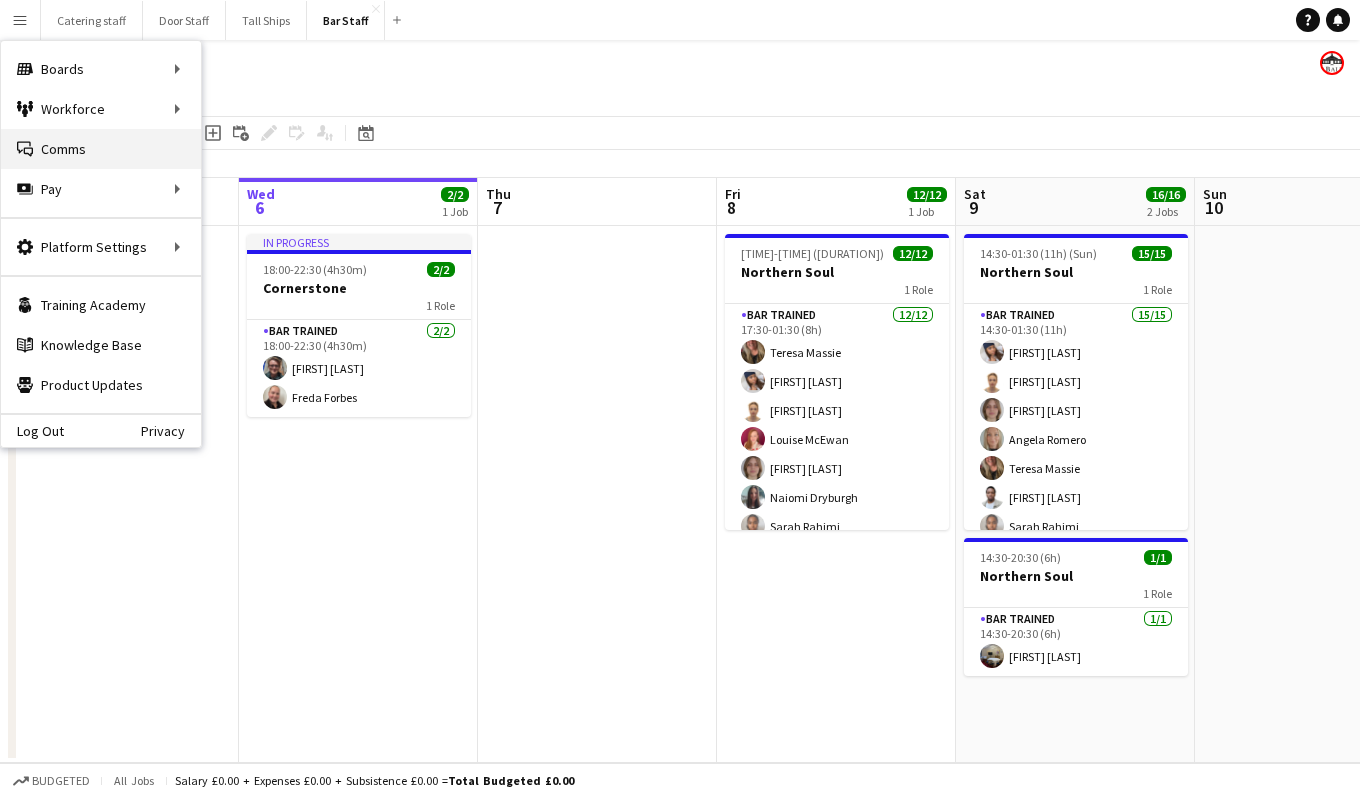 click on "Comms
Comms" at bounding box center (101, 149) 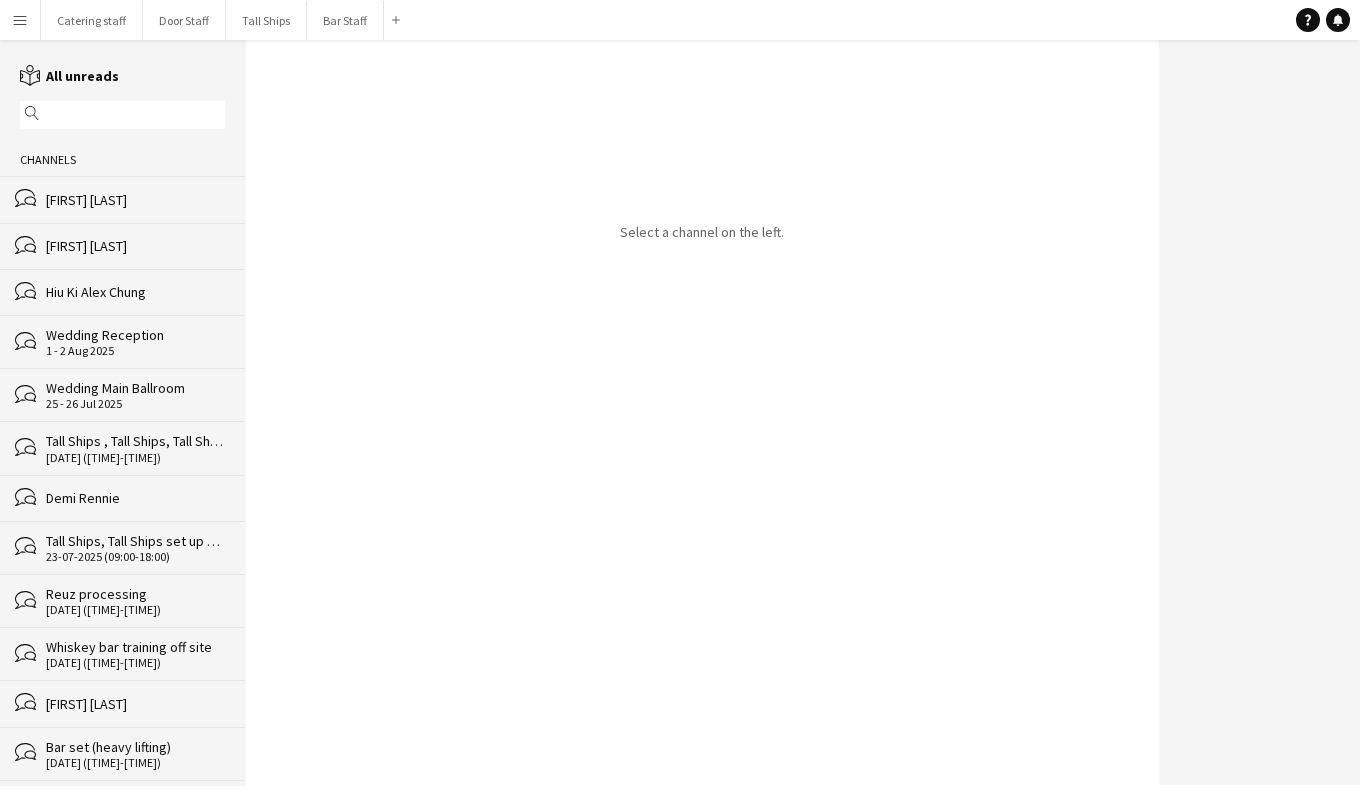 click on "[FIRST] [LAST]" 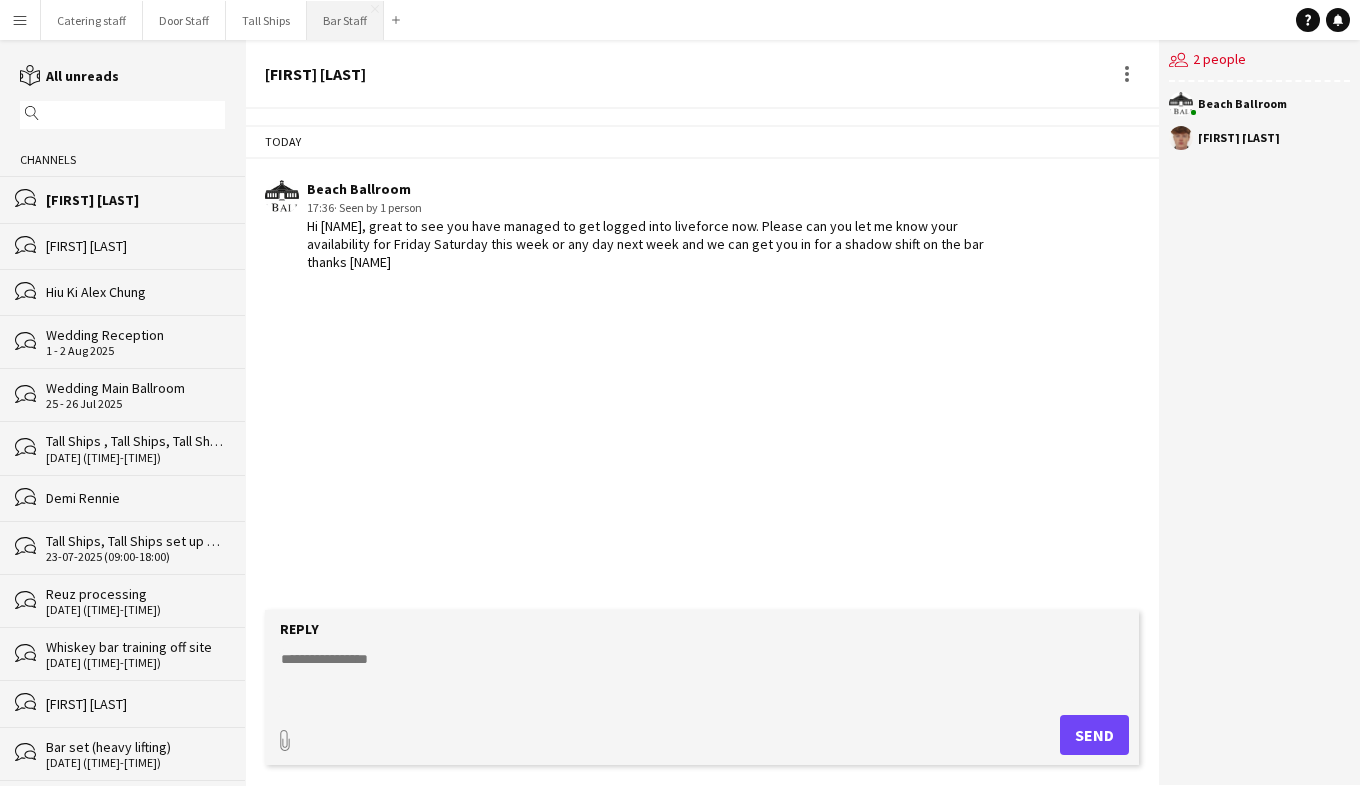 click on "Bar Staff
Close" at bounding box center (345, 20) 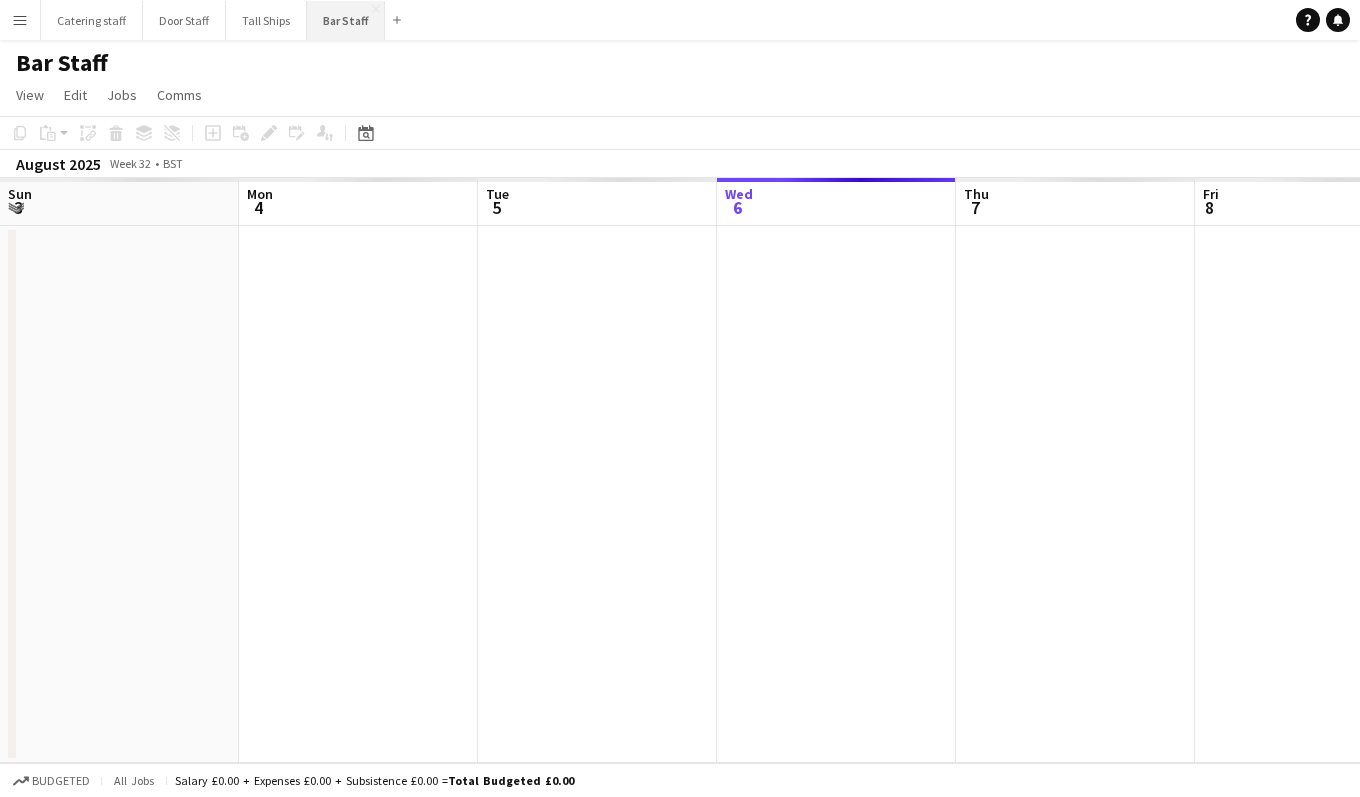 scroll, scrollTop: 0, scrollLeft: 478, axis: horizontal 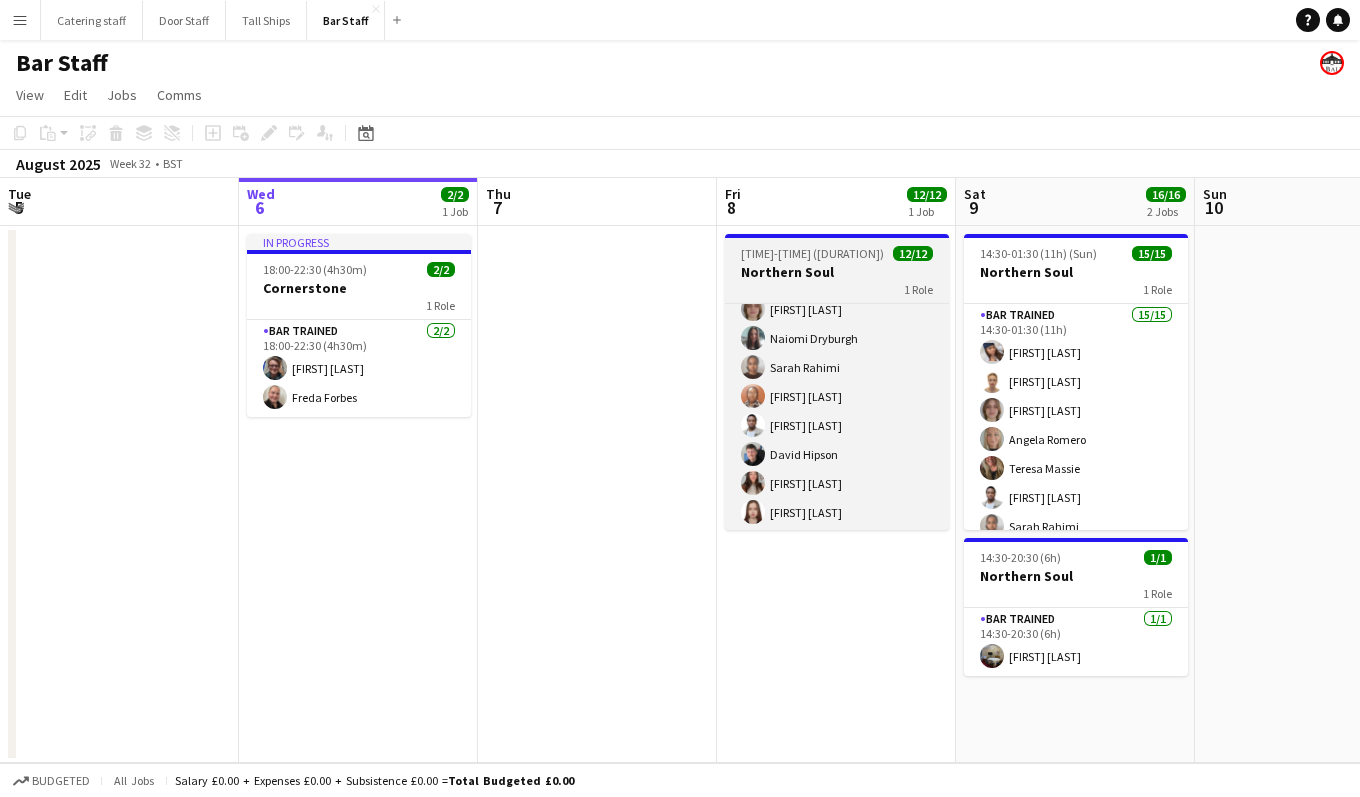 click on "Northern Soul" at bounding box center [837, 272] 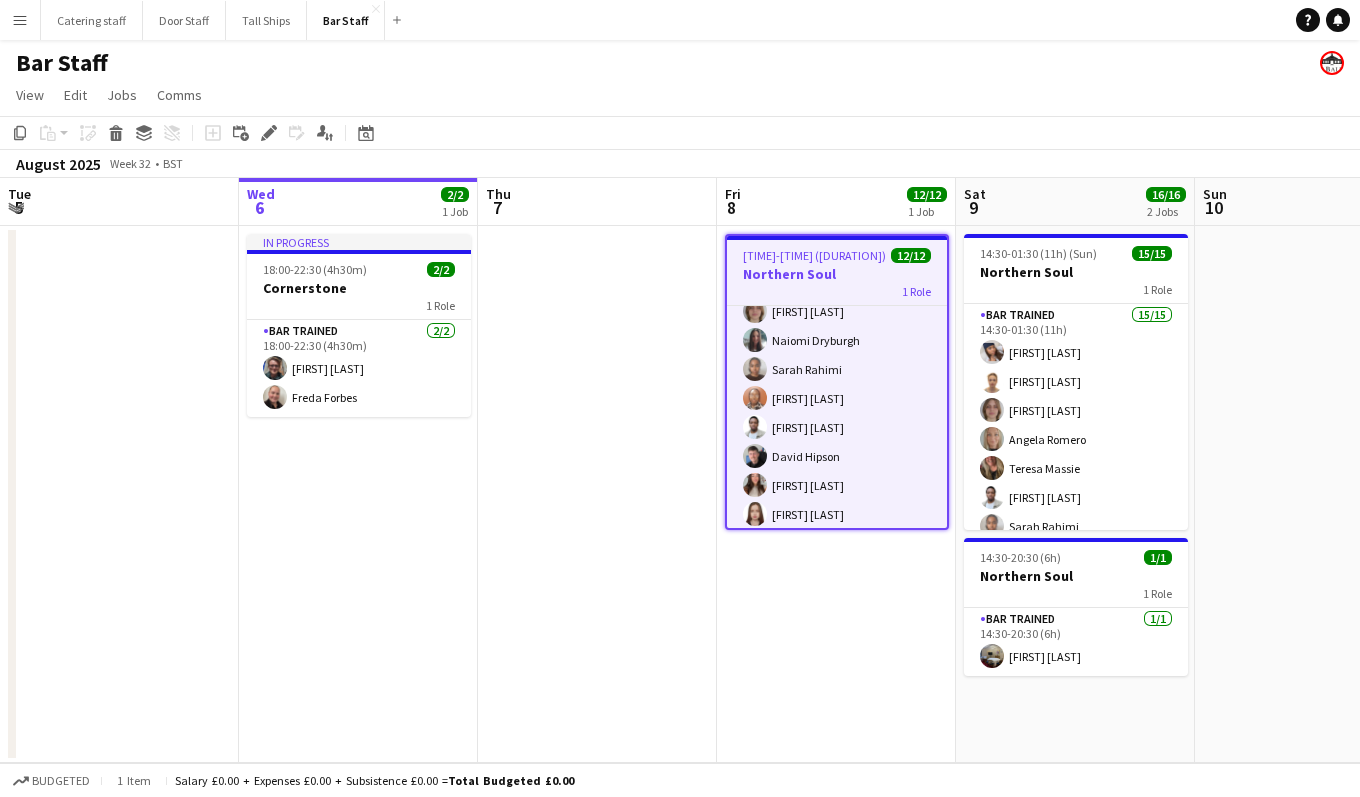 click on "[TIME]-[TIME] ([DURATION]) (Sat) 12/12 Northern Soul 1 Role Bar trained 12/12 [TIME]-[TIME] ([DURATION])
[FIRST] [LAST] [FIRST] [LAST] [FIRST] [LAST] [FIRST] [LAST] [FIRST] [LAST] [FIRST] [LAST] [FIRST] [LAST] [FIRST] [LAST] [FIRST] [LAST] [FIRST] [LAST] [FIRST] [LAST]" at bounding box center (836, 494) 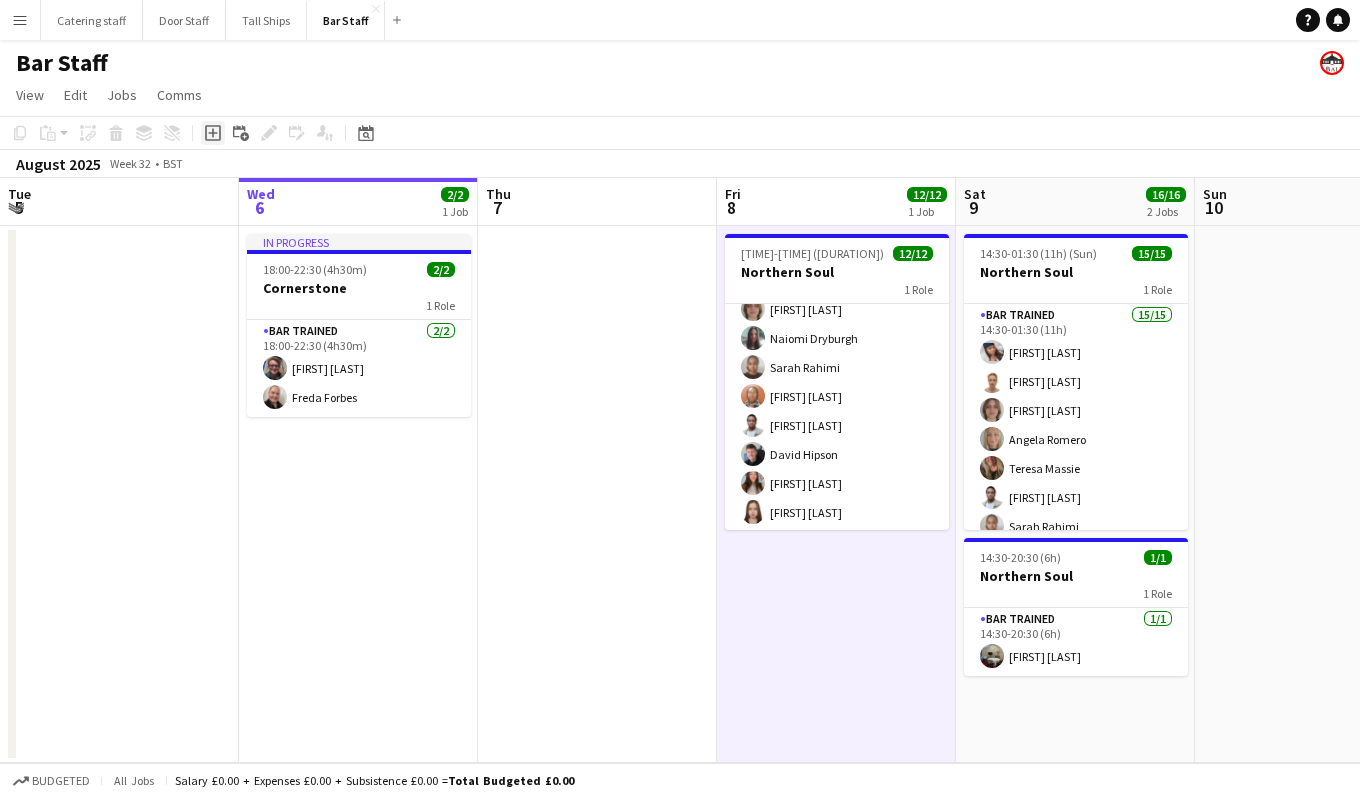 click on "Add job" 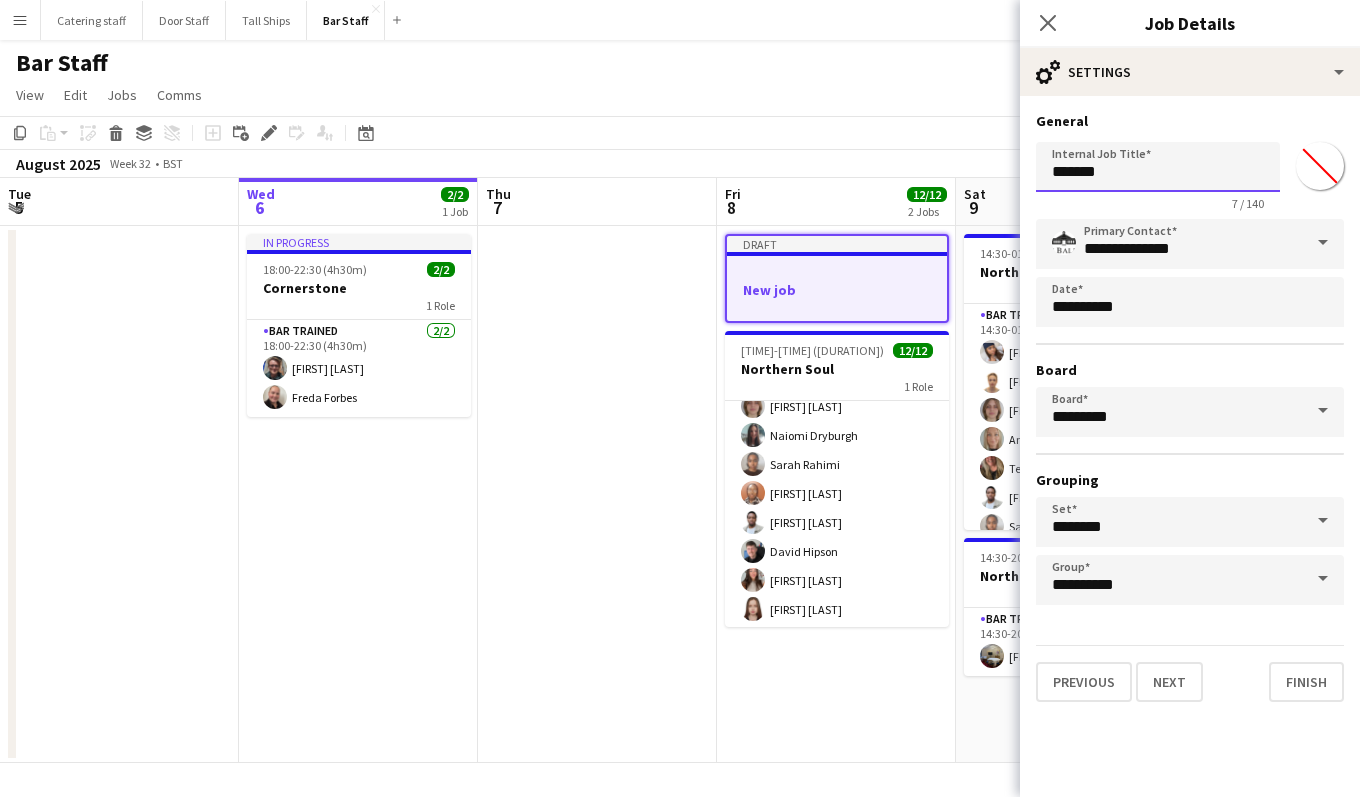 click on "*******" at bounding box center [1158, 167] 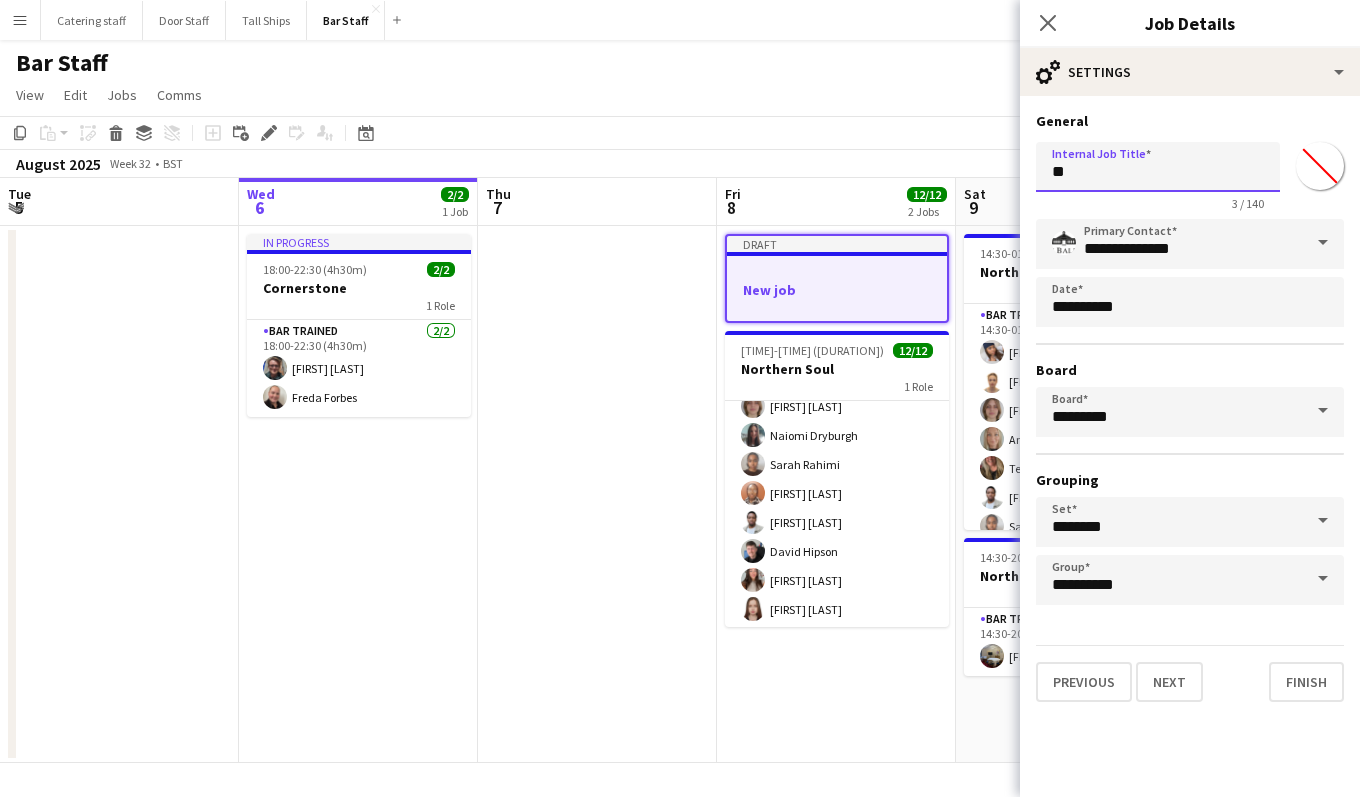 type on "*" 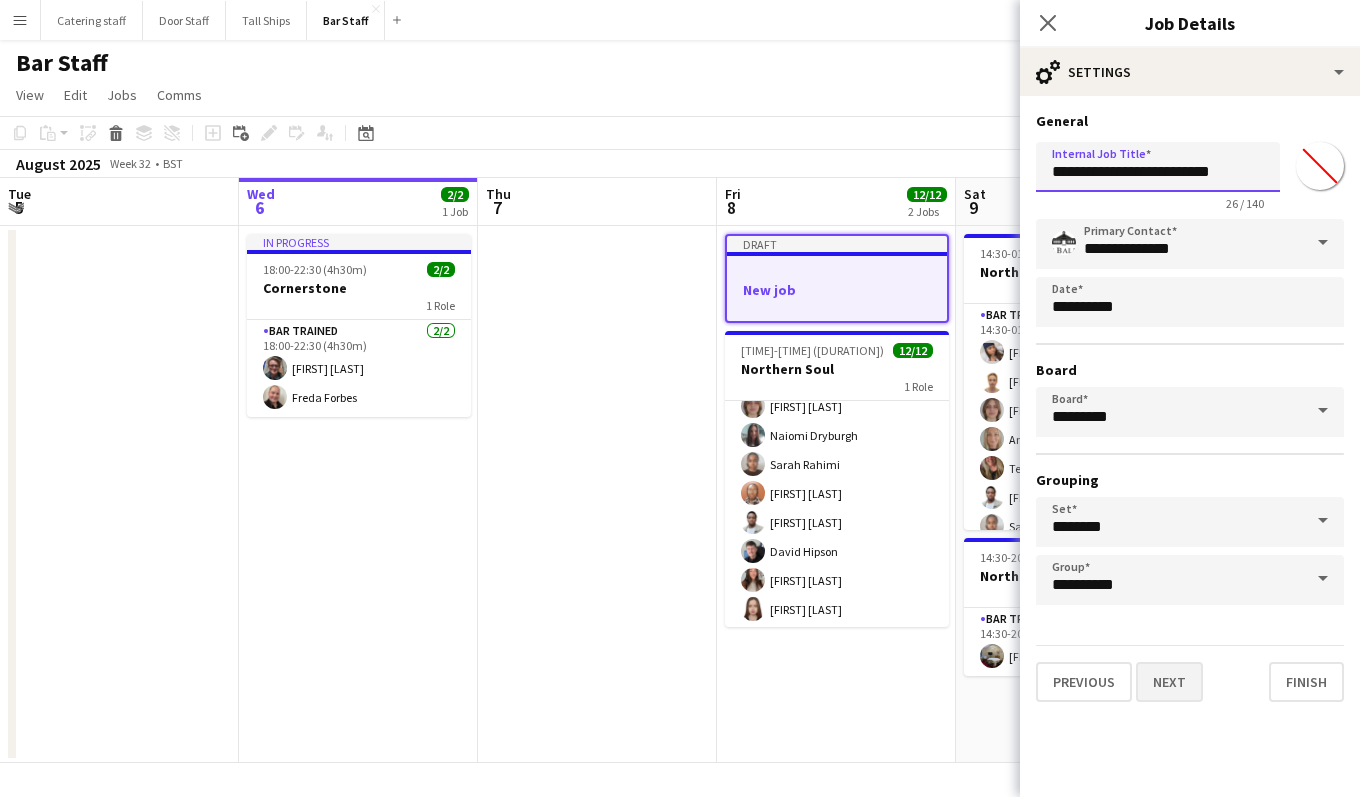 type on "**********" 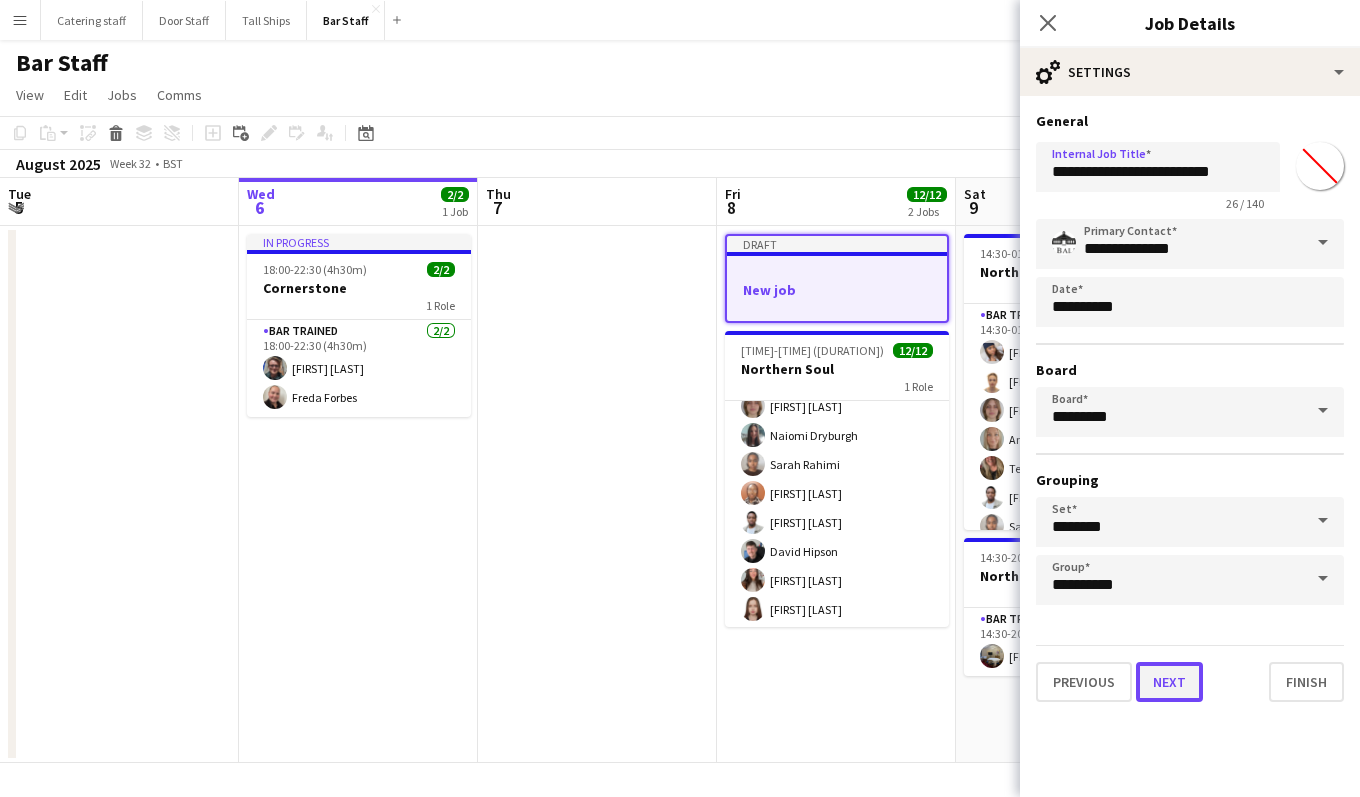 click on "Next" at bounding box center (1169, 682) 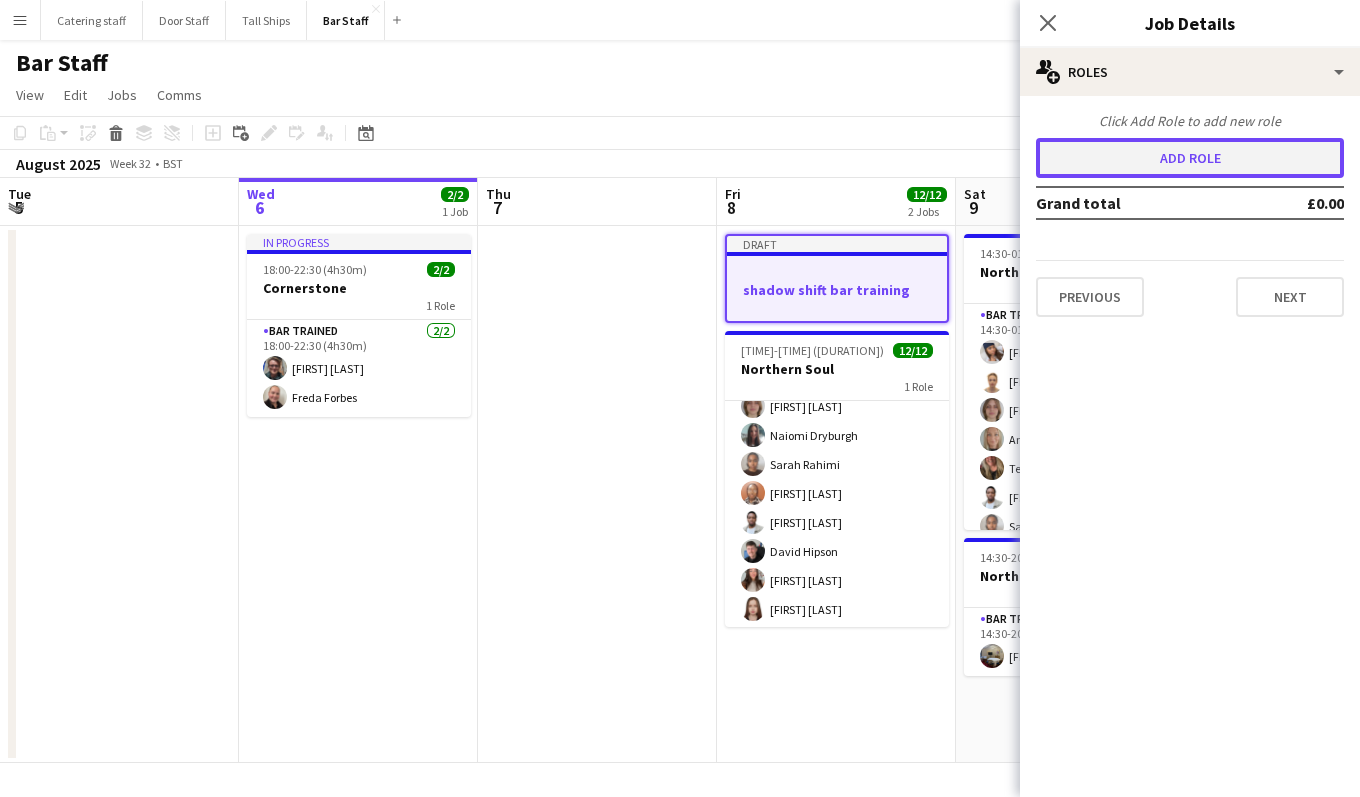 click on "Add role" at bounding box center (1190, 158) 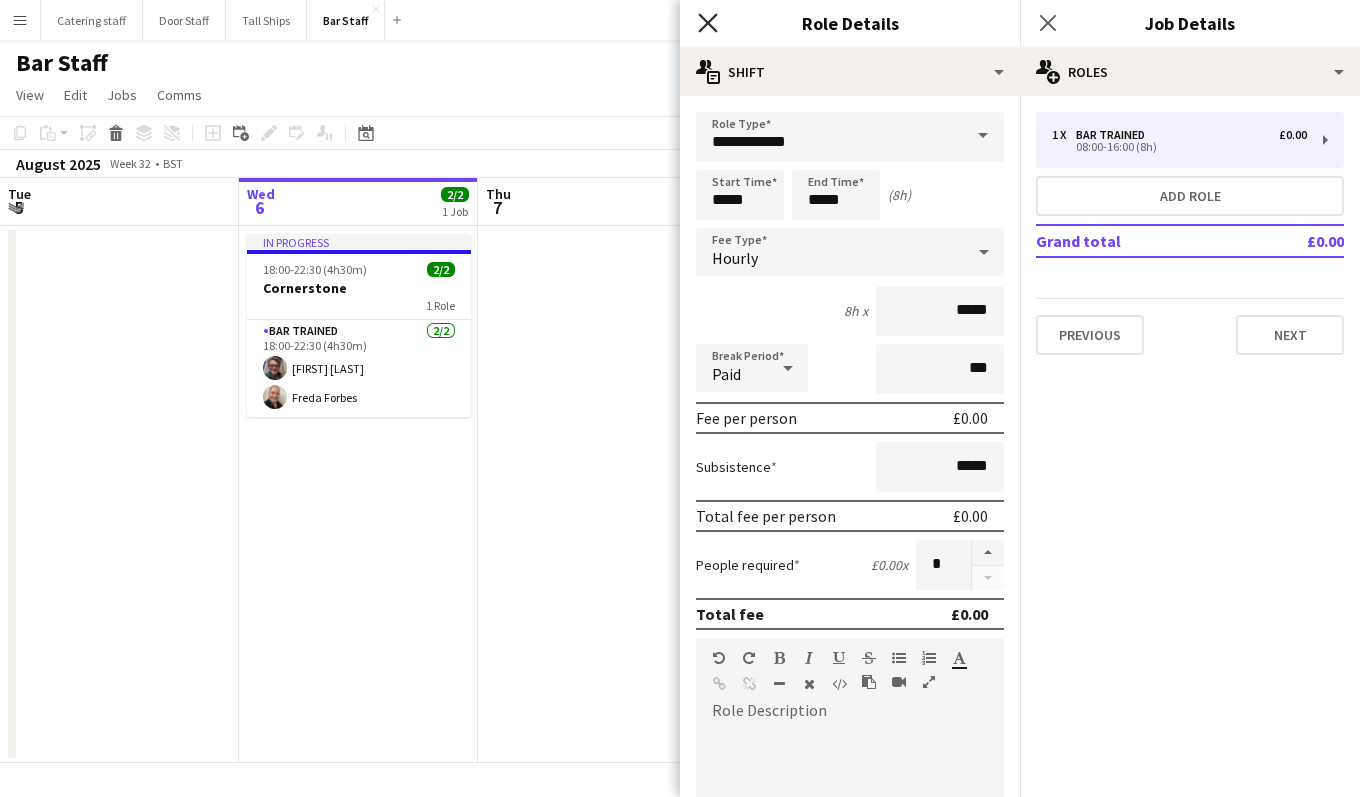 click 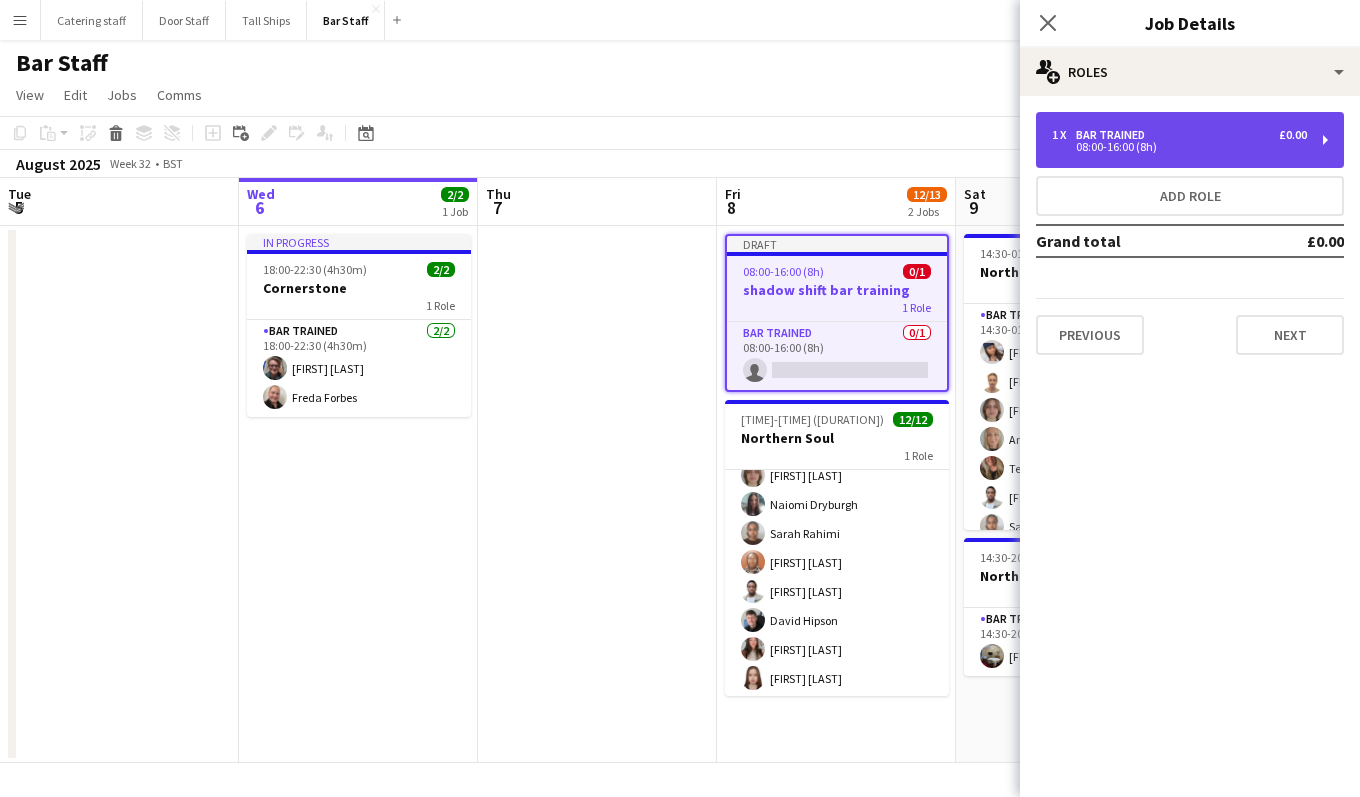 click on "08:00-16:00 (8h)" at bounding box center (1179, 147) 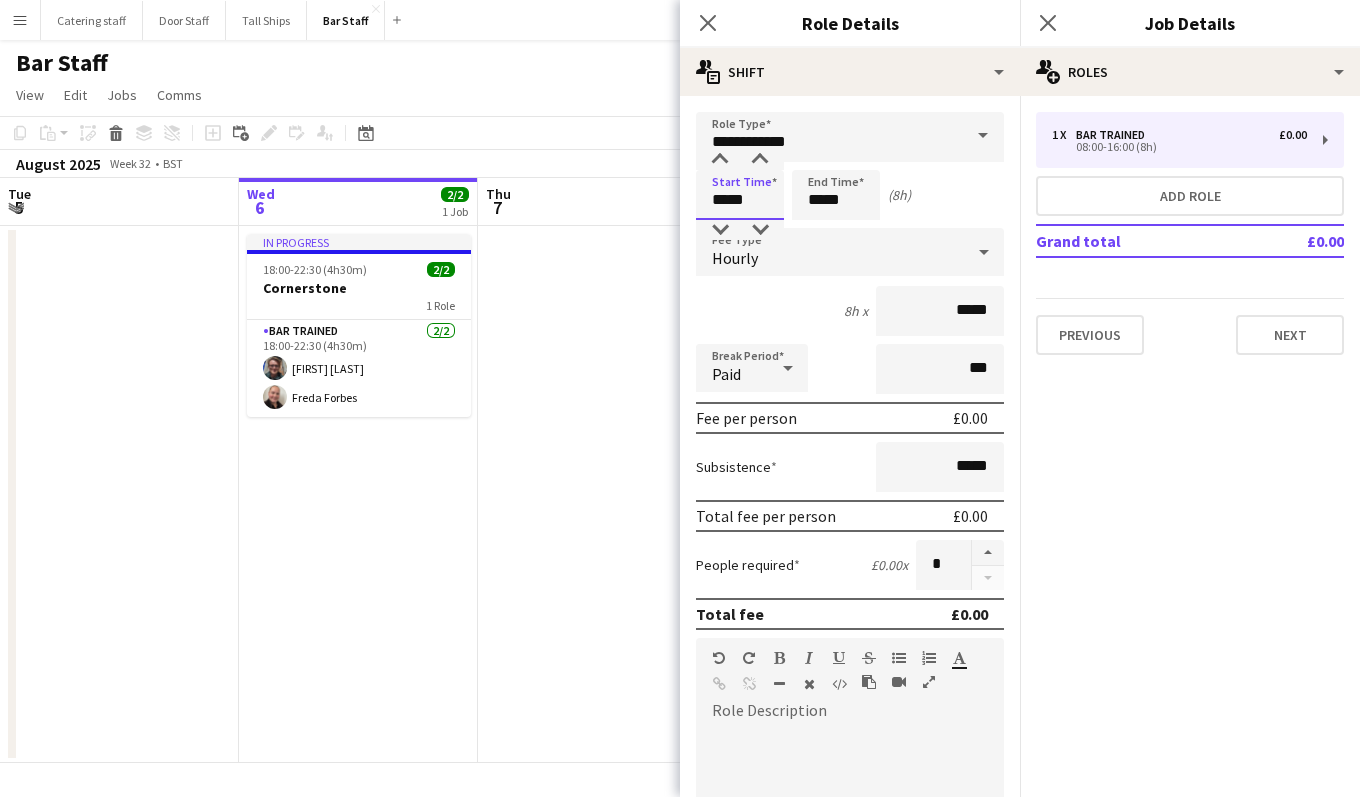 click on "*****" at bounding box center [740, 195] 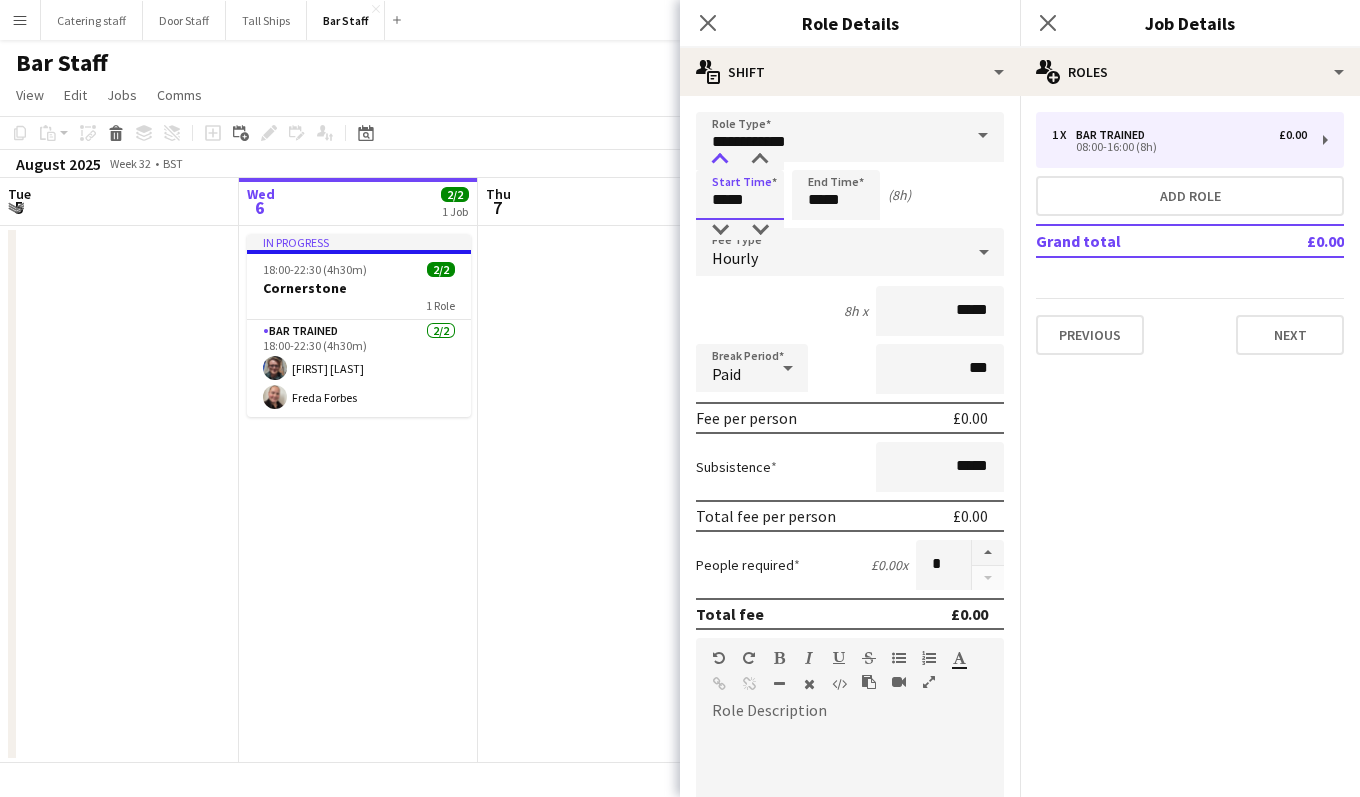 click at bounding box center [720, 160] 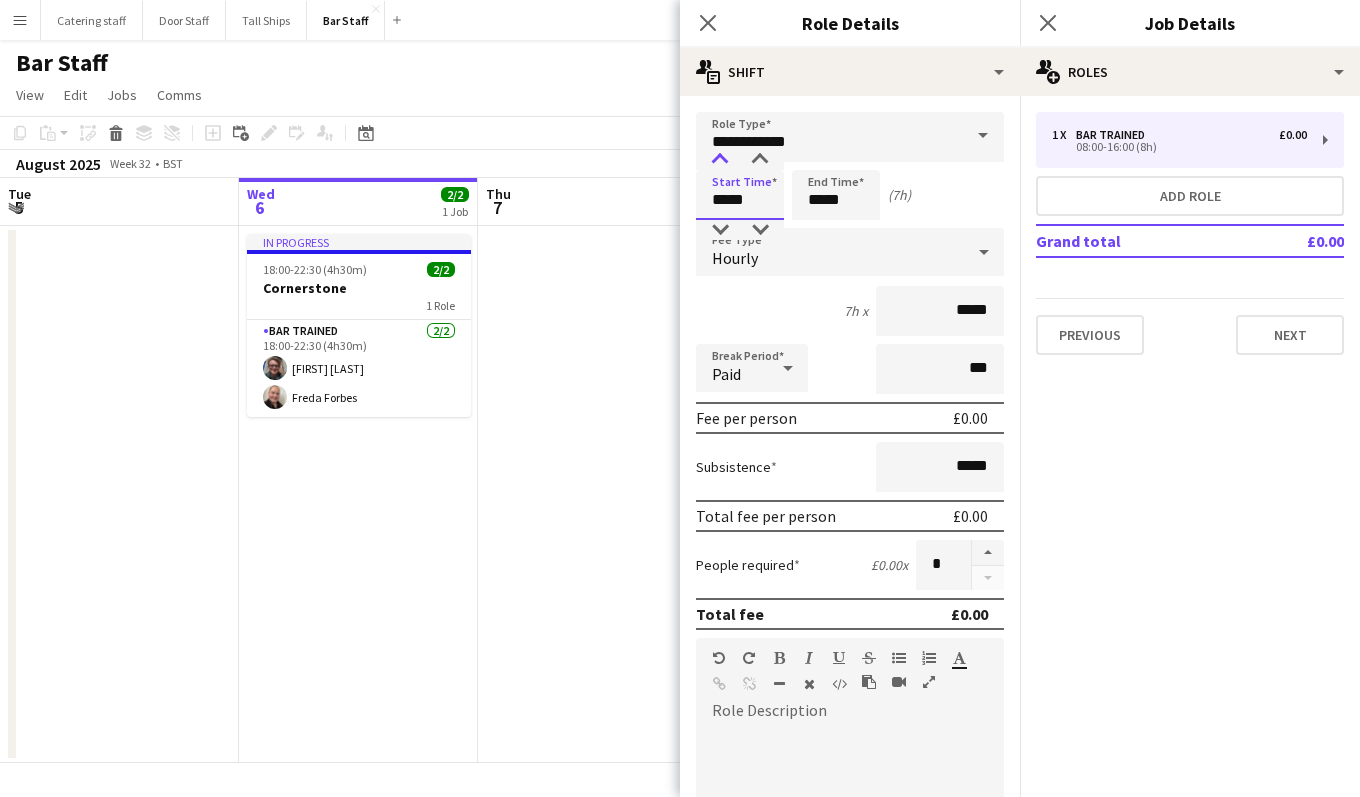 click at bounding box center [720, 160] 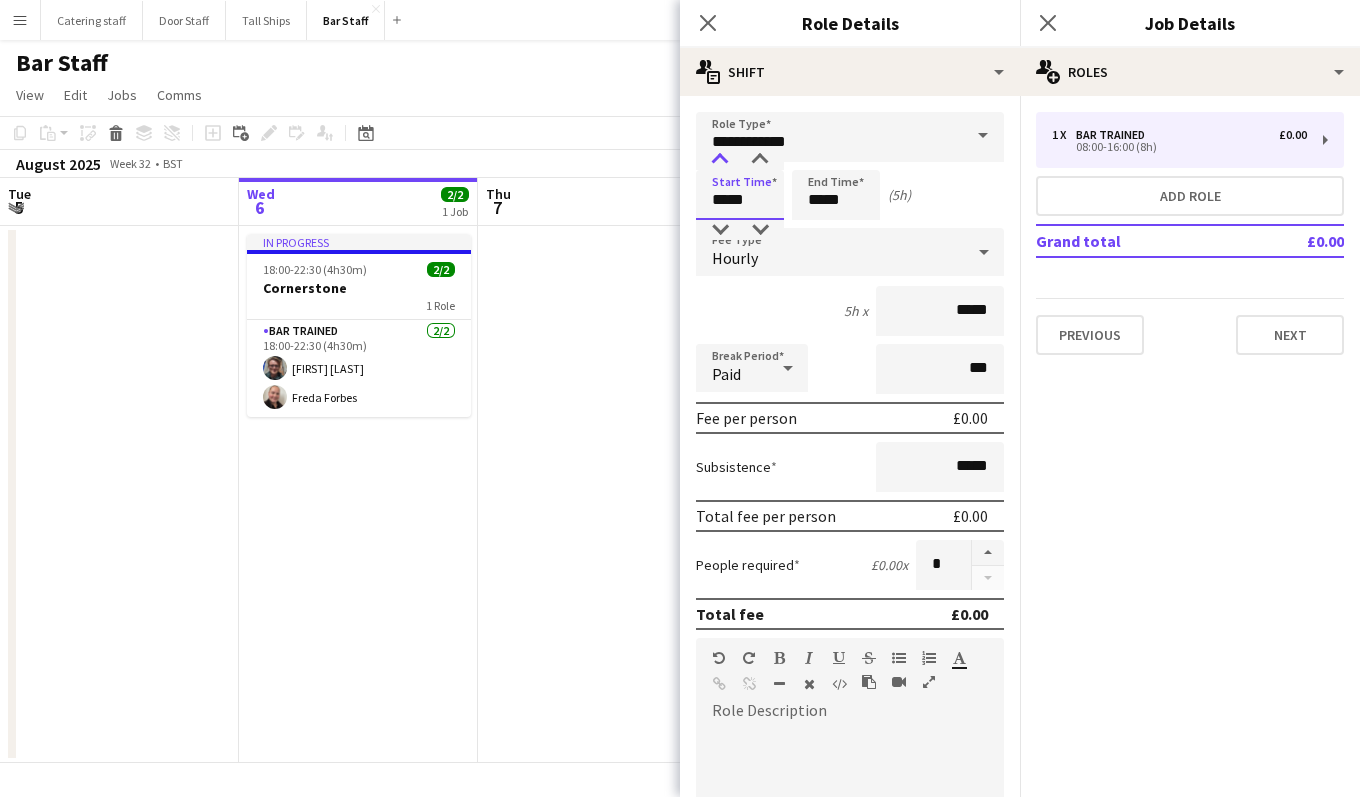 click at bounding box center [720, 160] 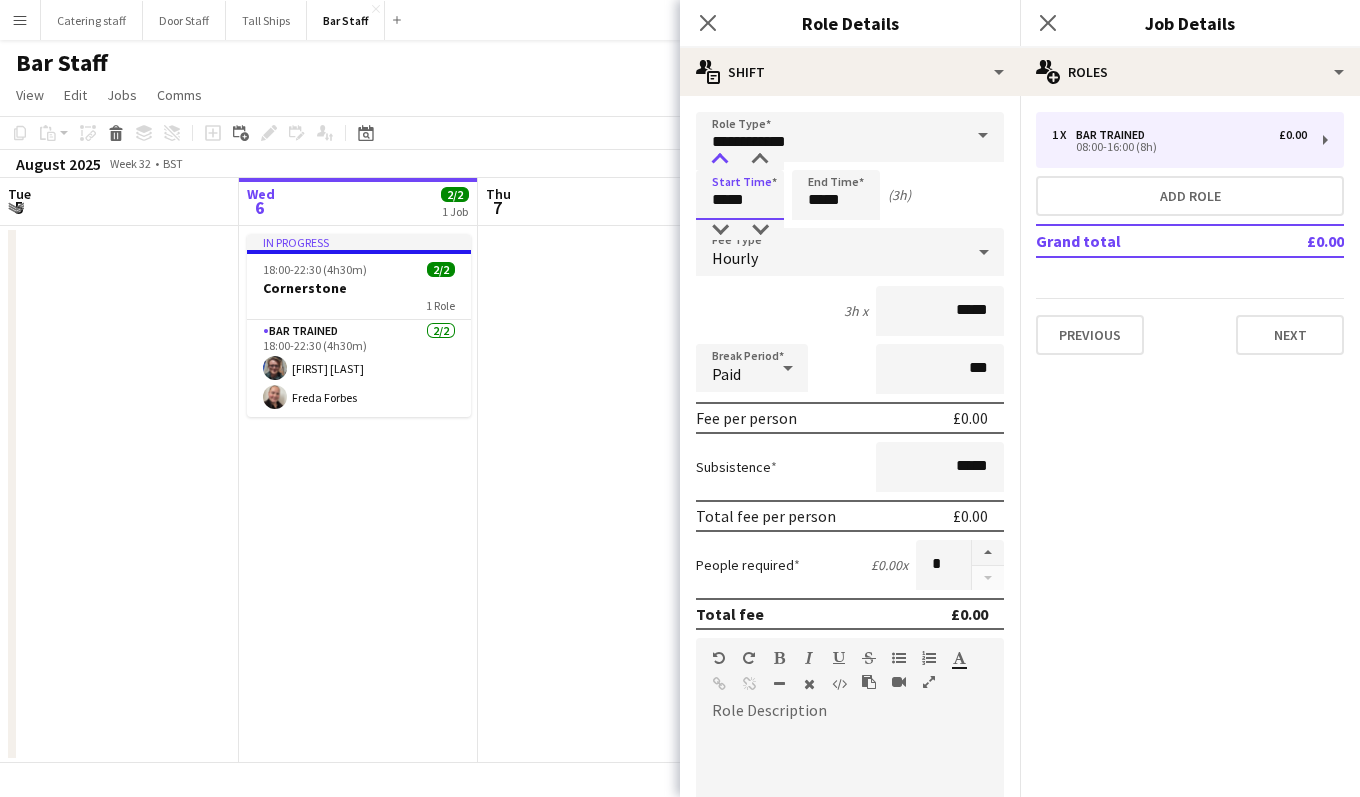 click at bounding box center [720, 160] 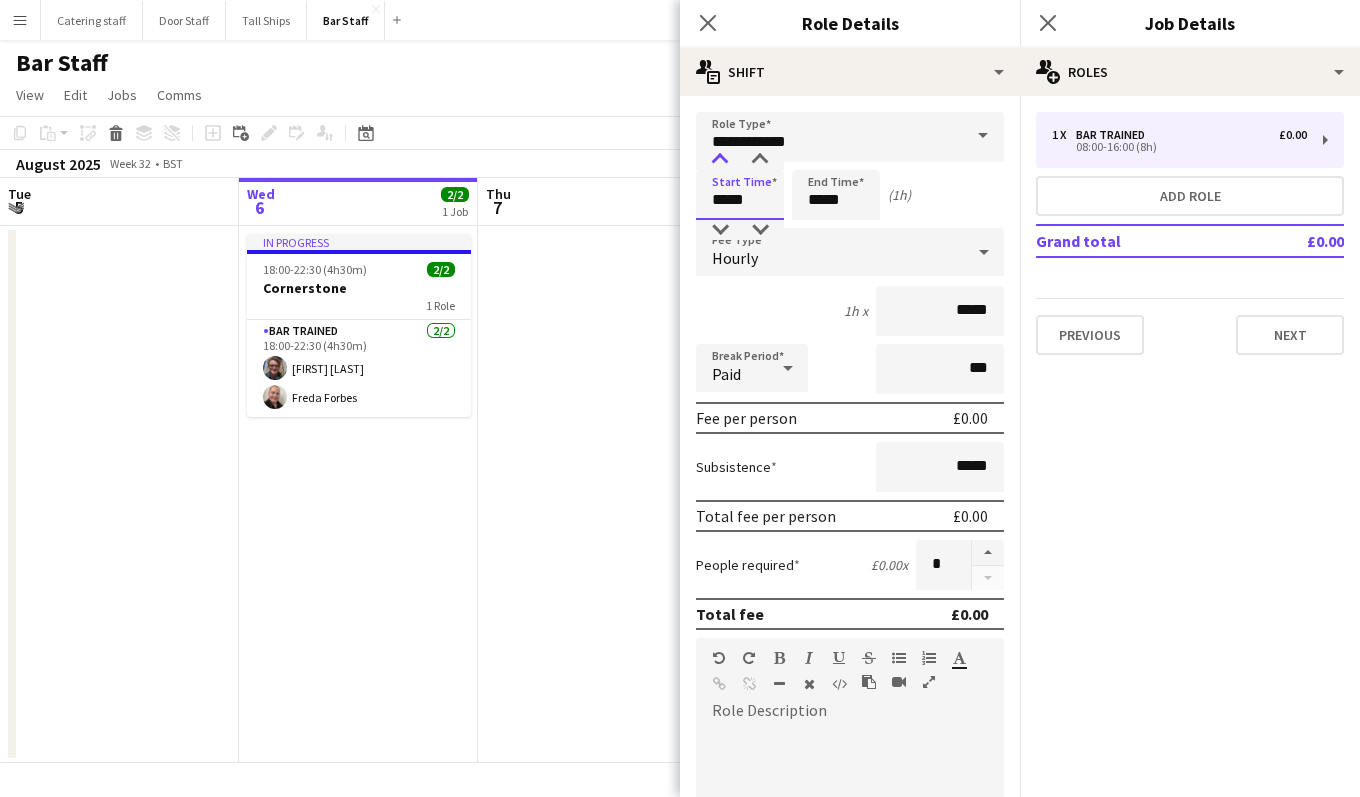 click at bounding box center (720, 160) 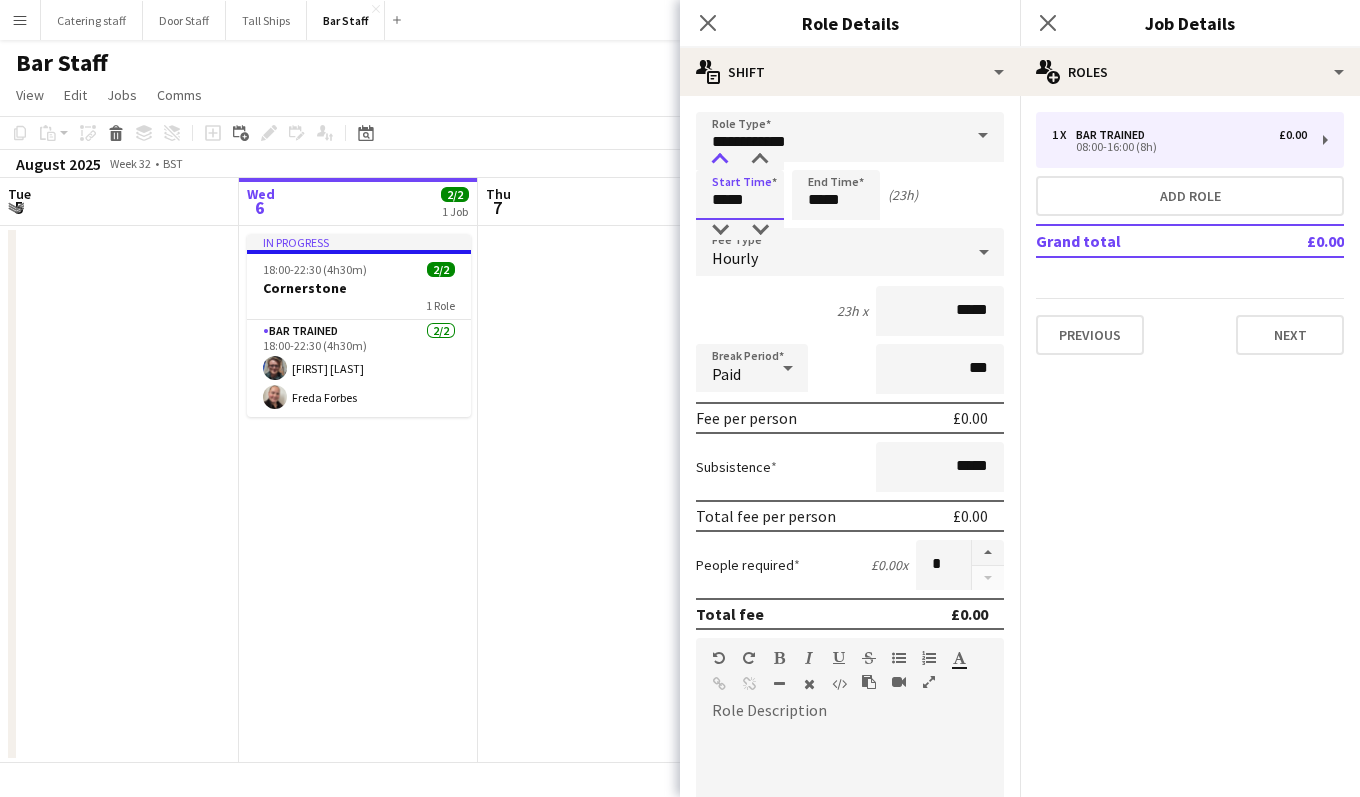 click at bounding box center (720, 160) 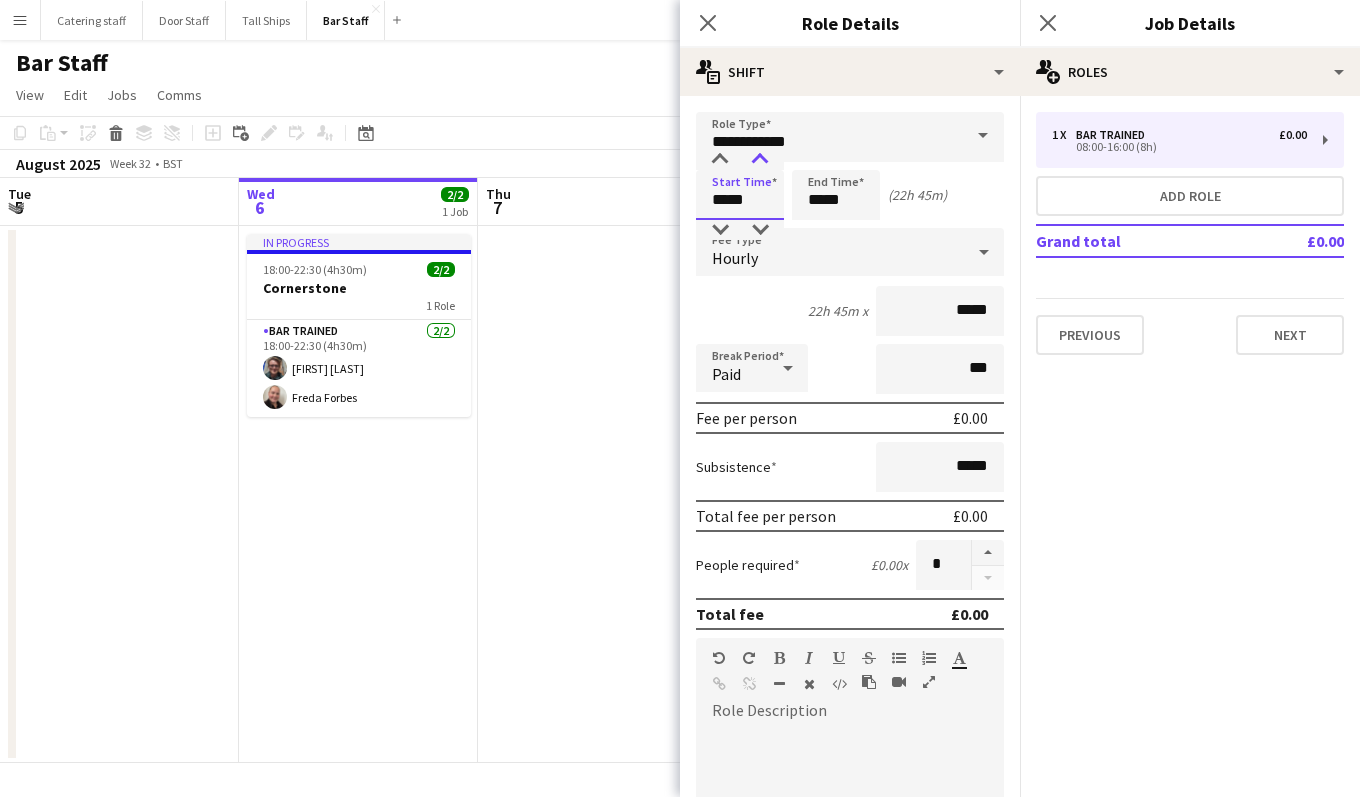 click at bounding box center (760, 160) 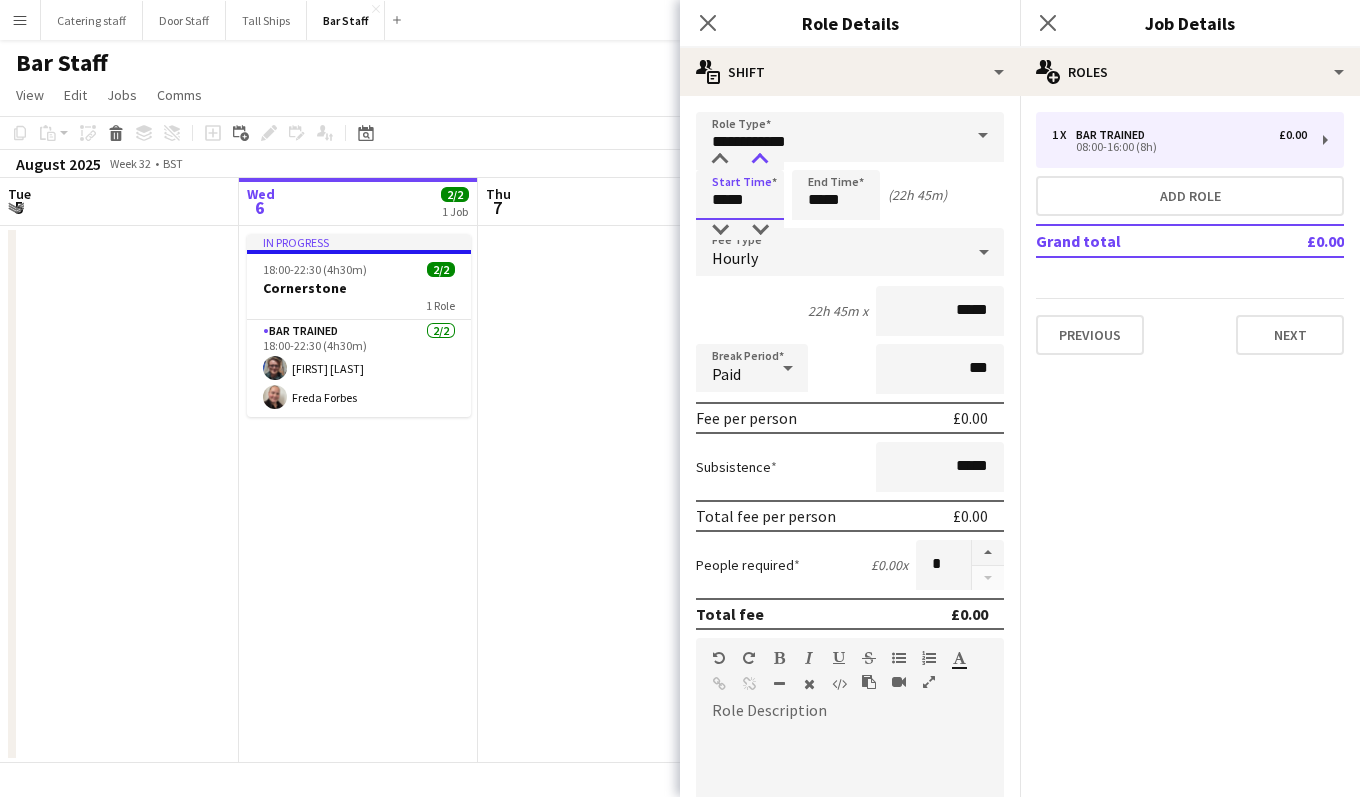 type on "*****" 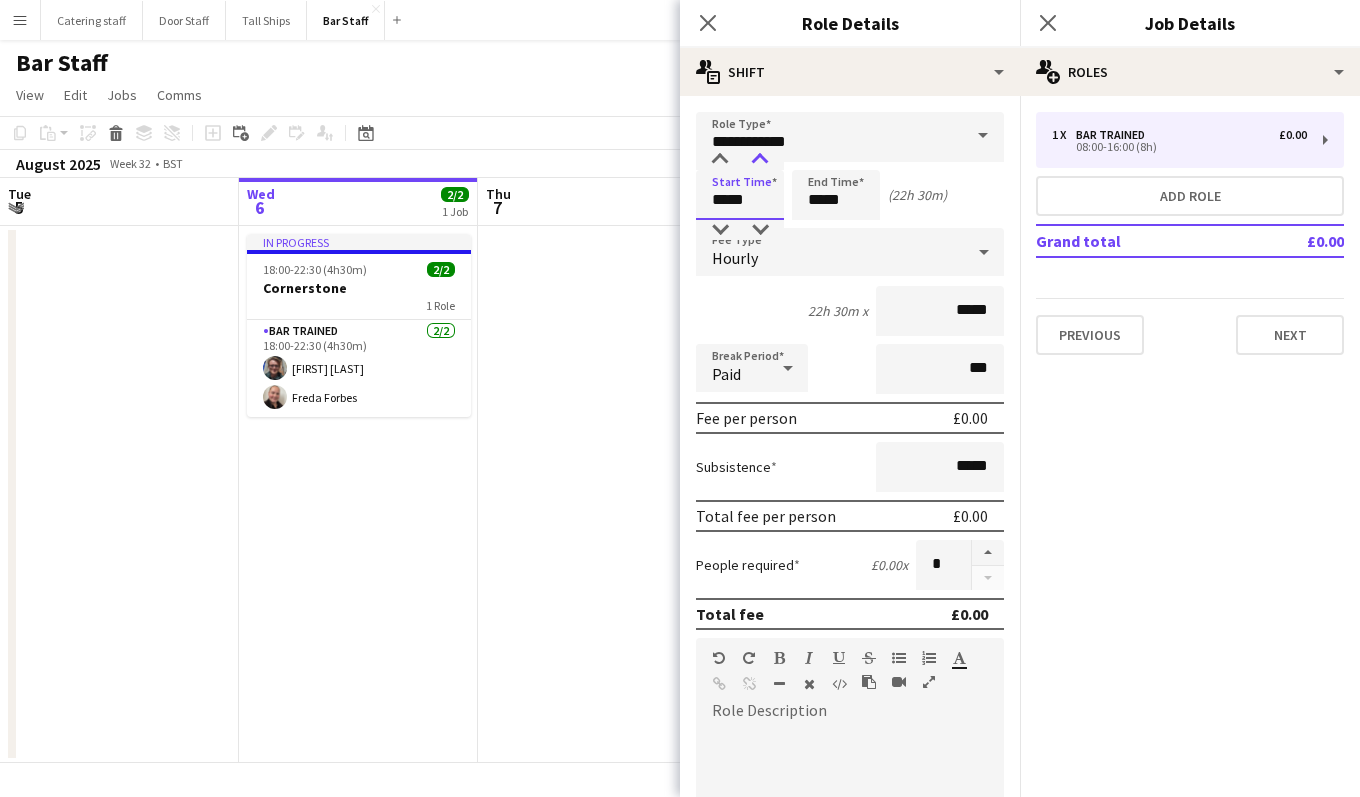 click at bounding box center (760, 160) 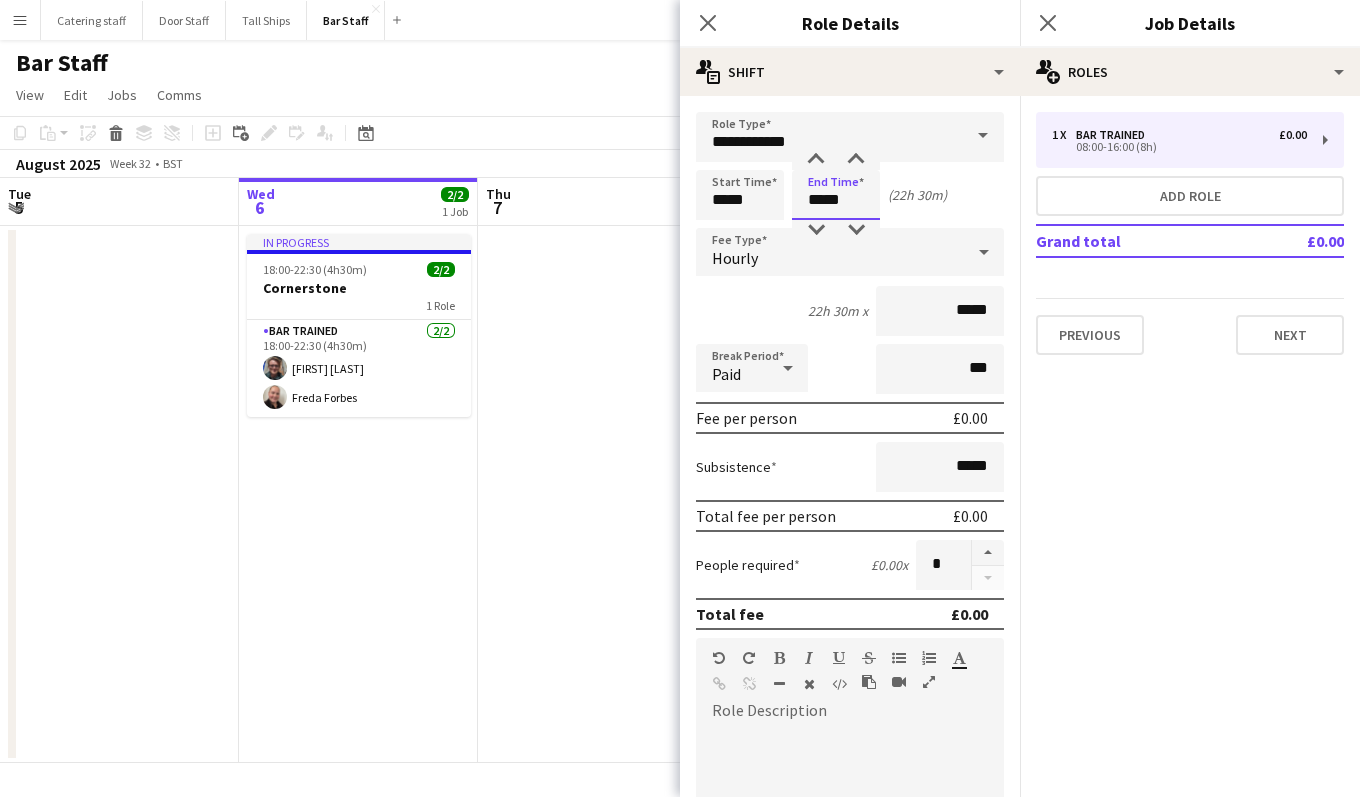 click on "*****" at bounding box center [836, 195] 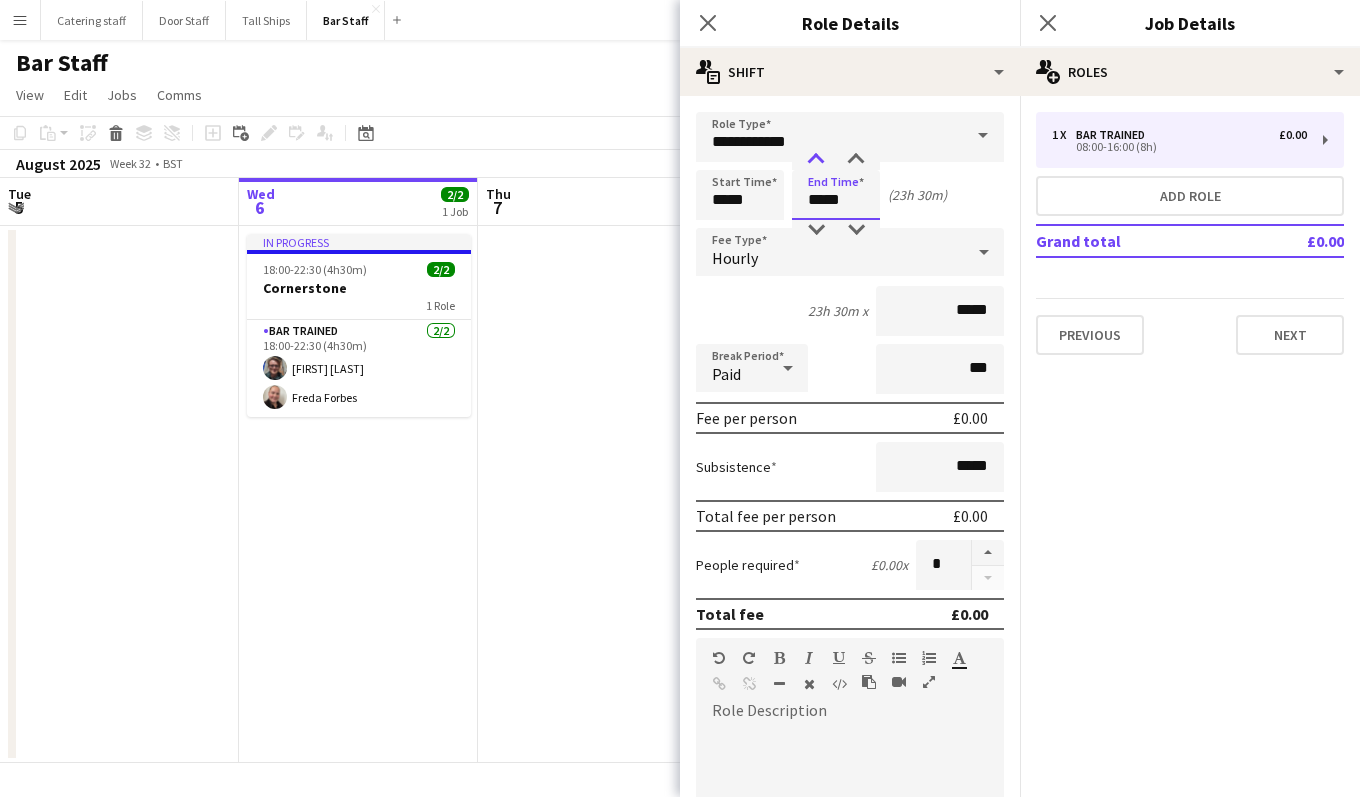 click at bounding box center (816, 160) 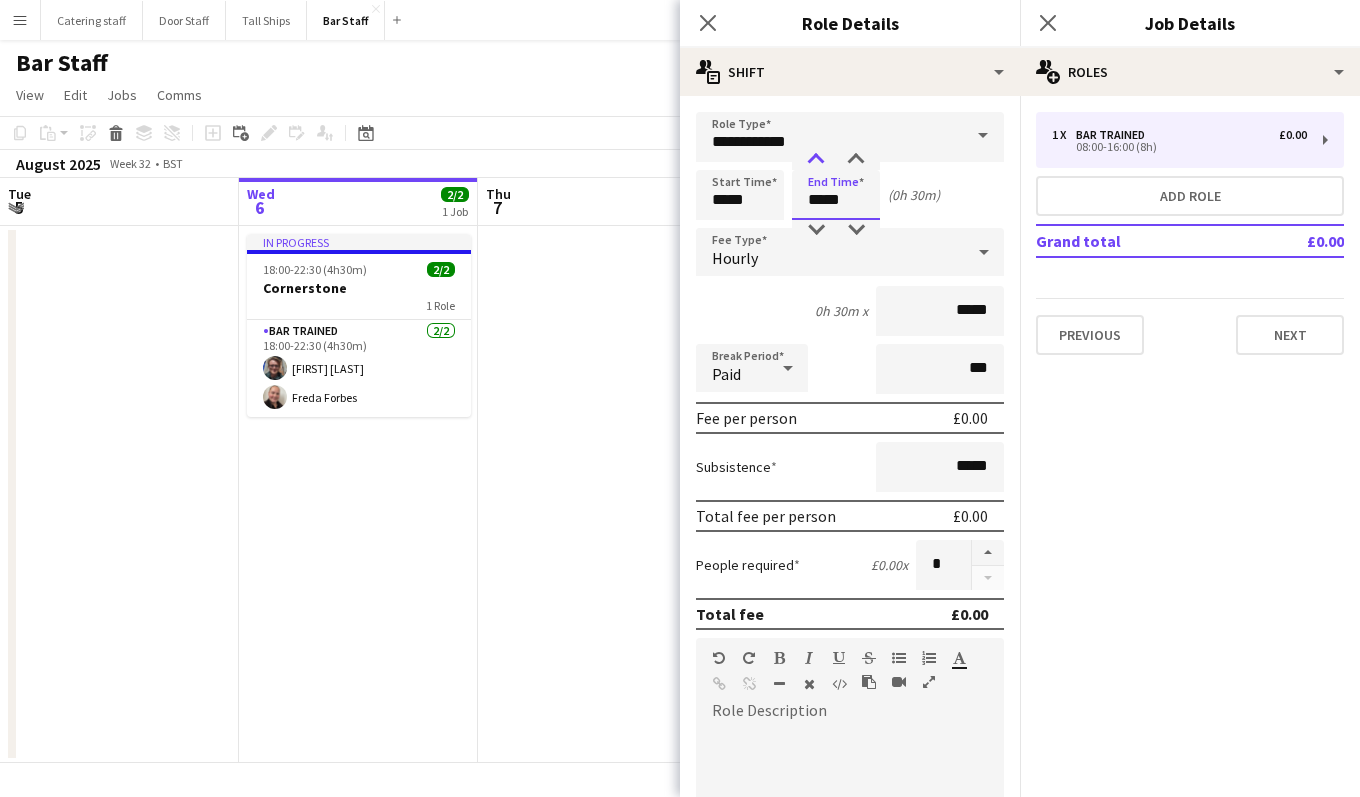 click at bounding box center (816, 160) 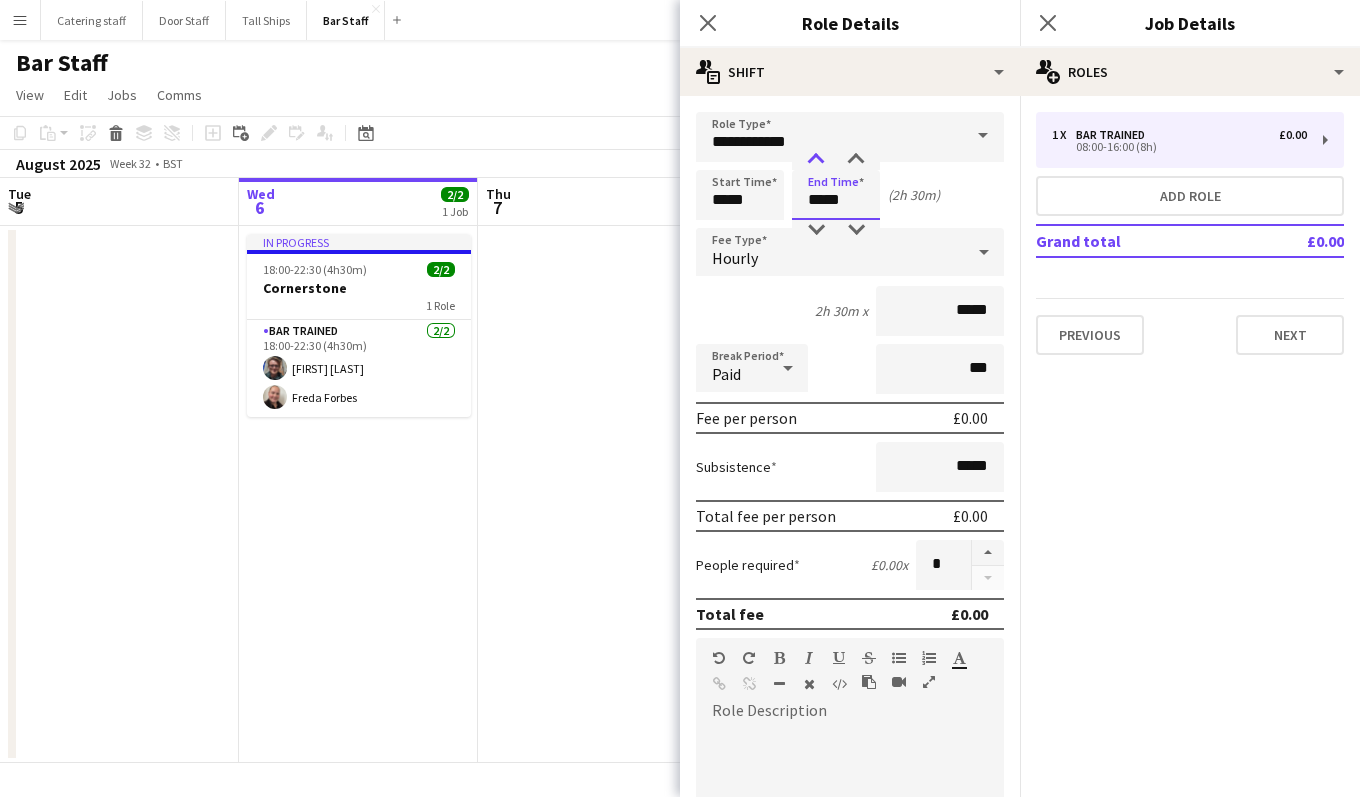 click at bounding box center [816, 160] 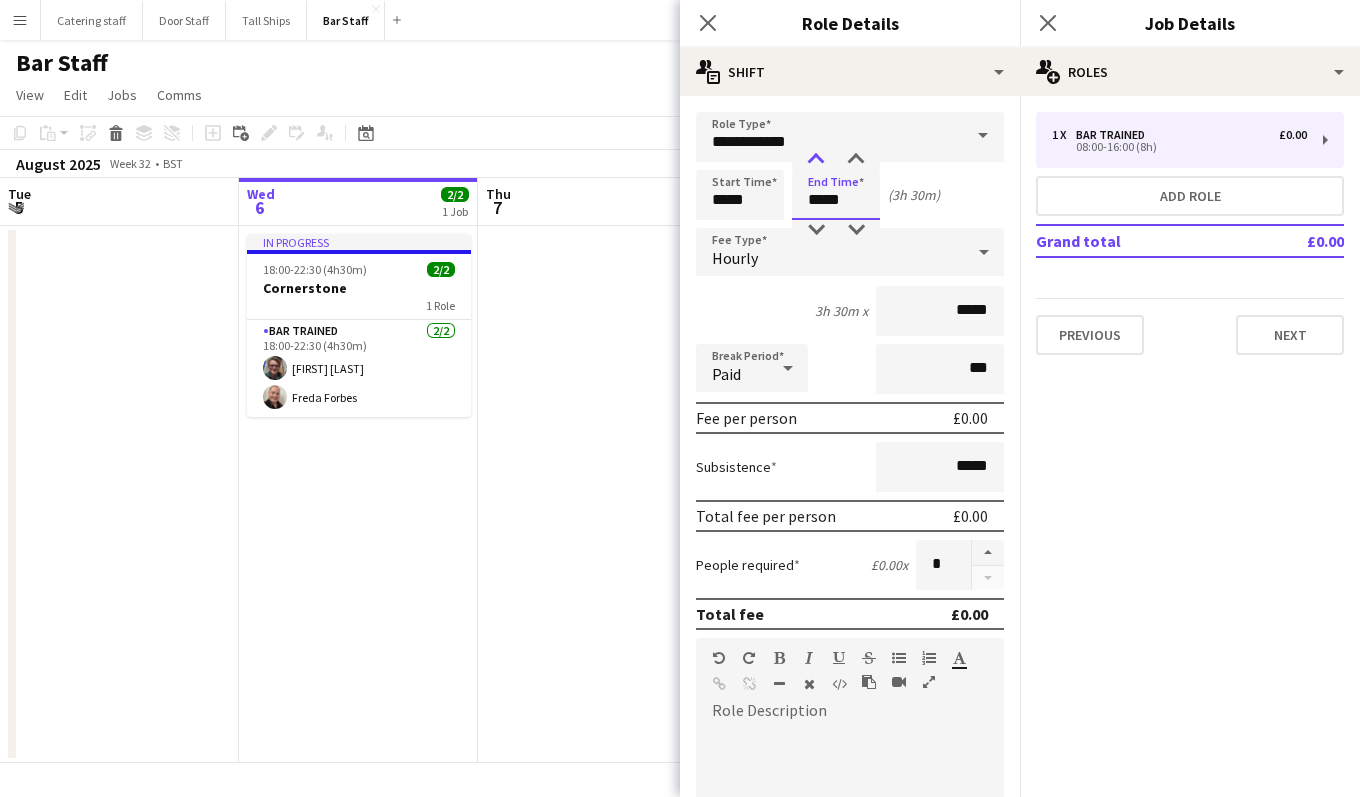 click at bounding box center (816, 160) 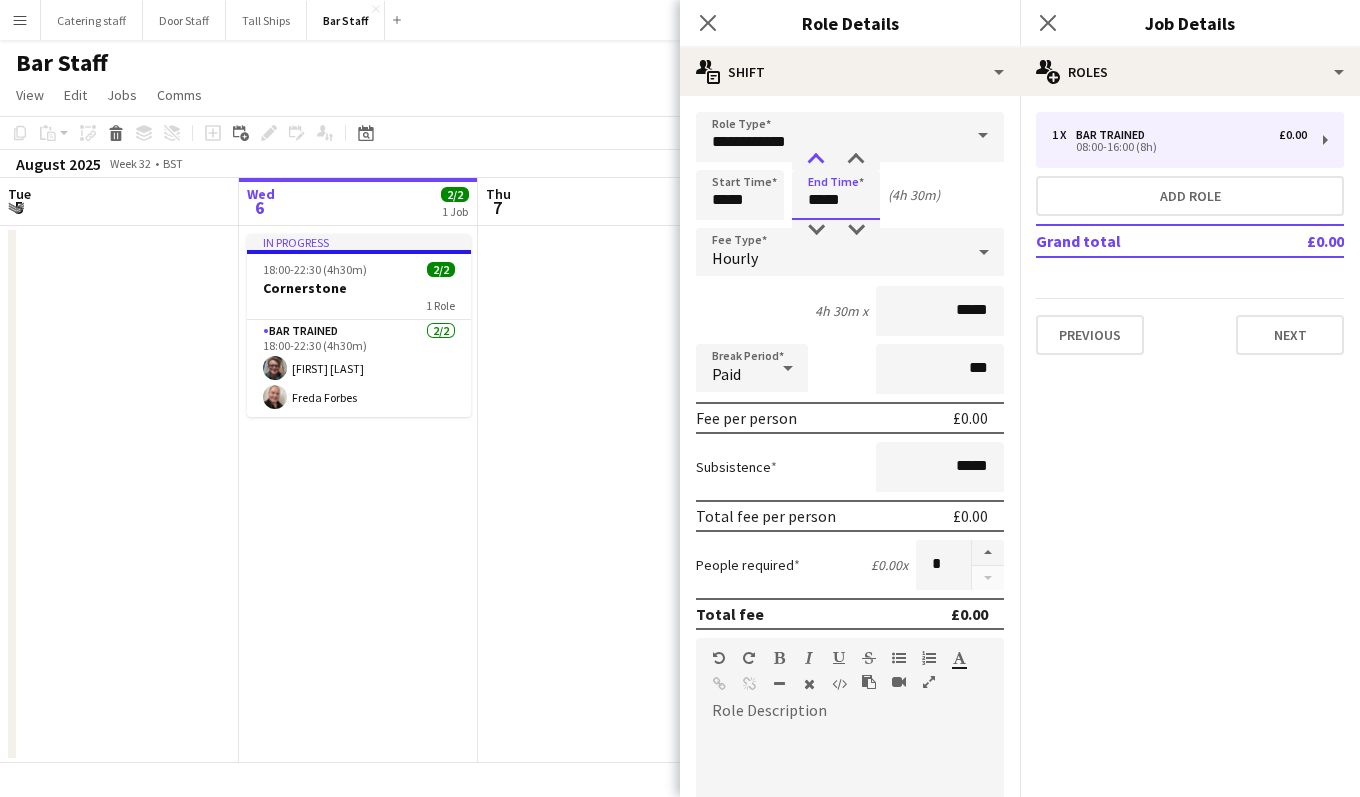 click at bounding box center (816, 160) 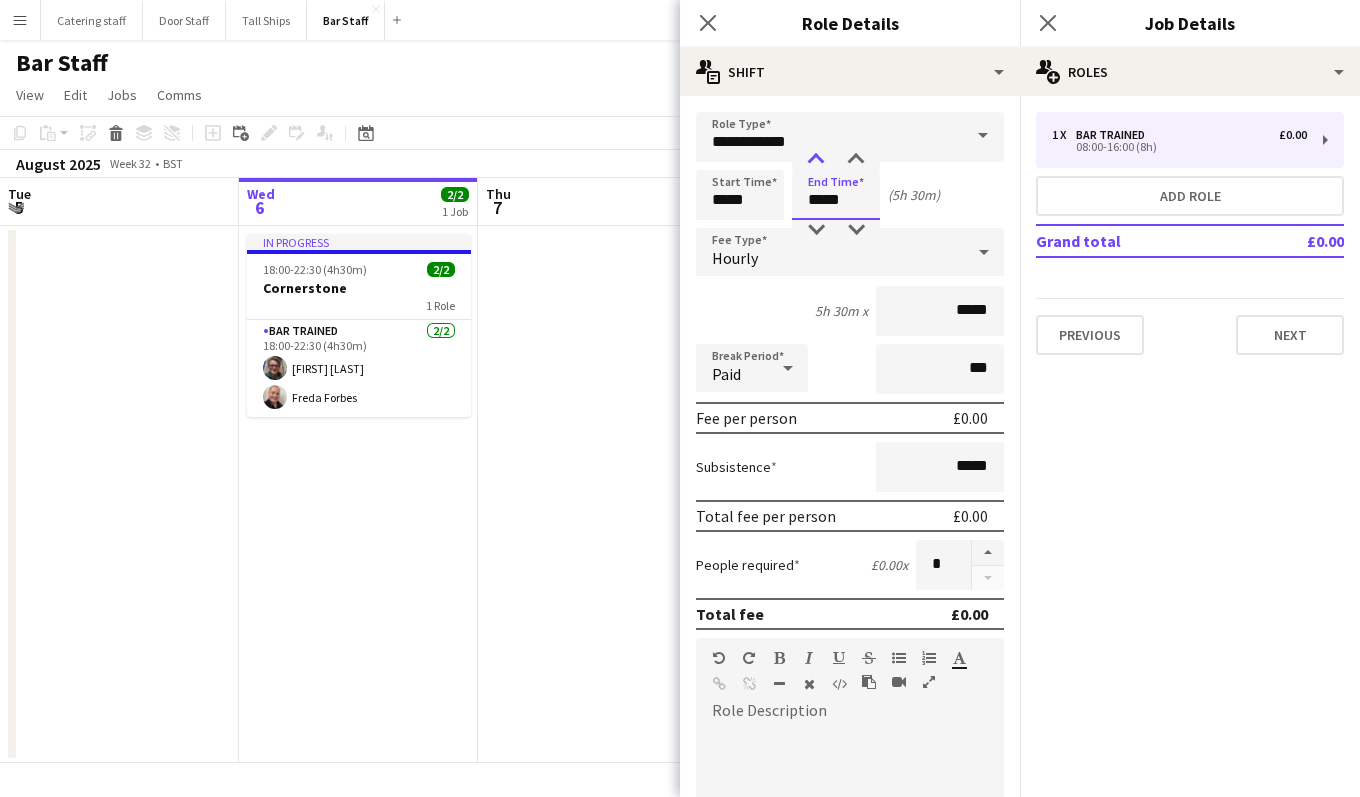 click at bounding box center [816, 160] 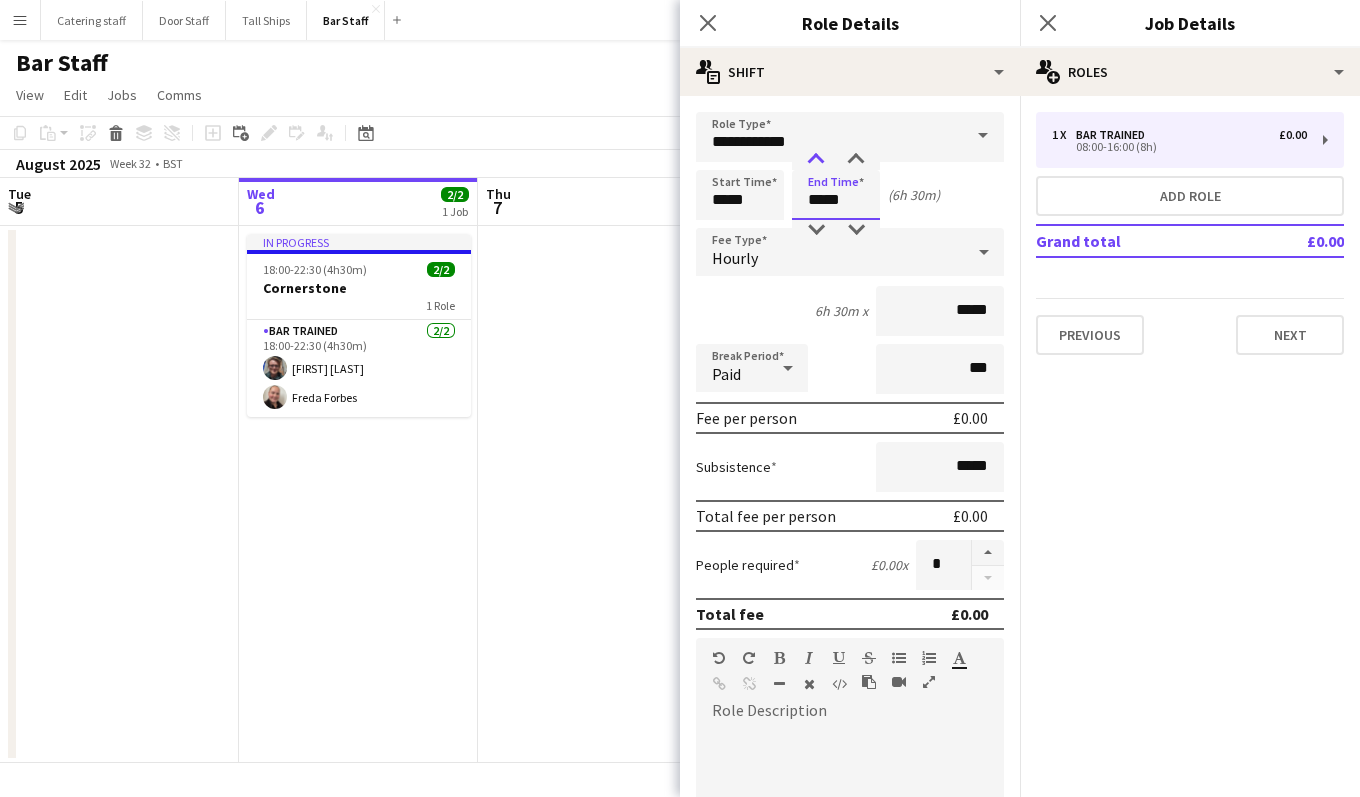 click at bounding box center (816, 160) 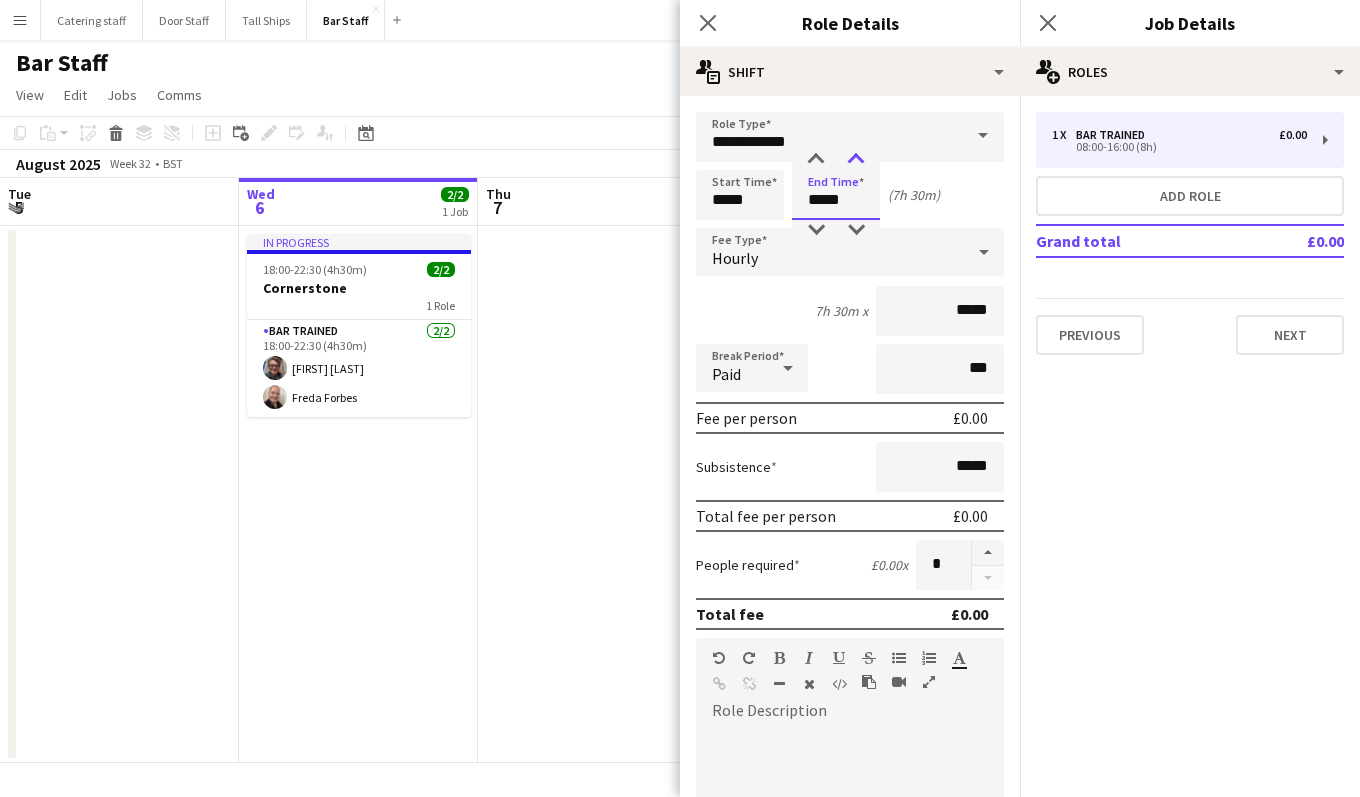 click at bounding box center (856, 160) 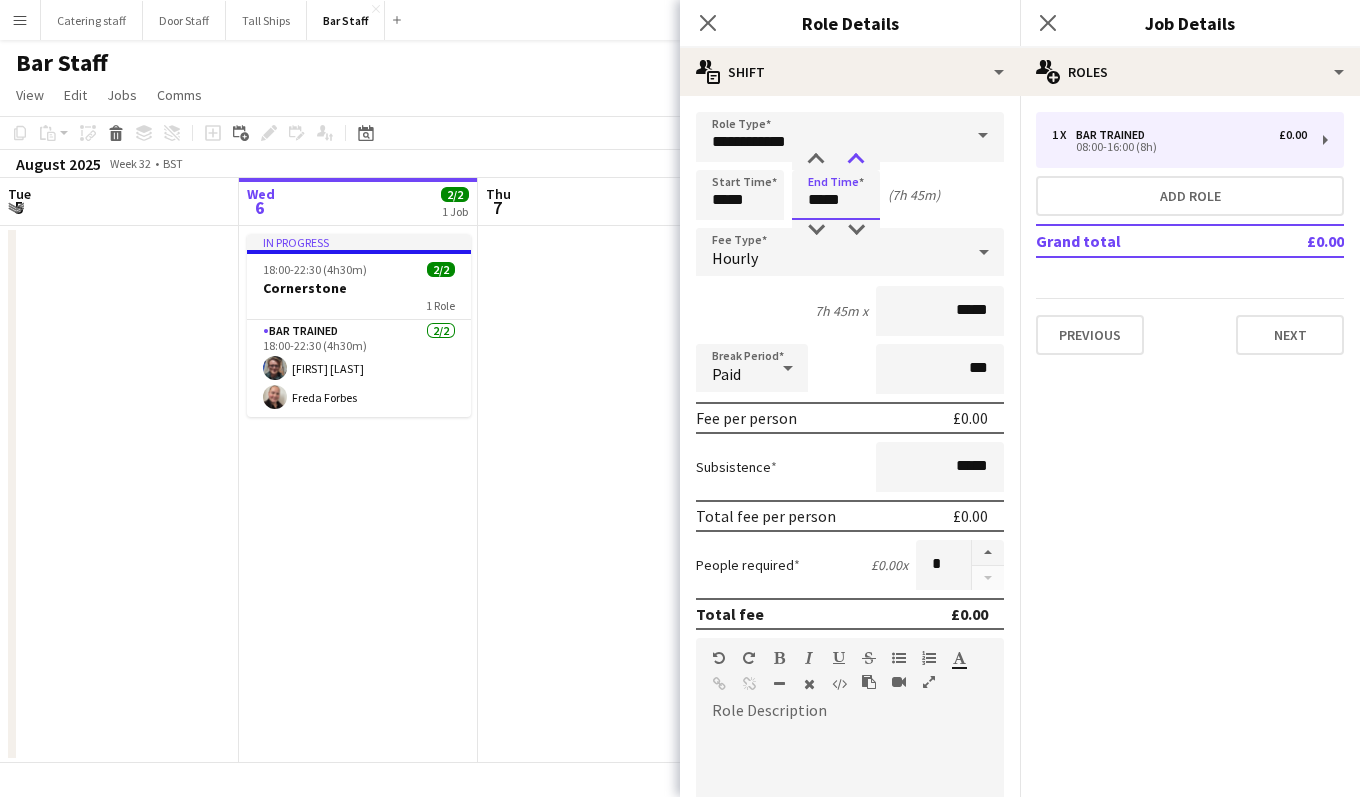 type on "*****" 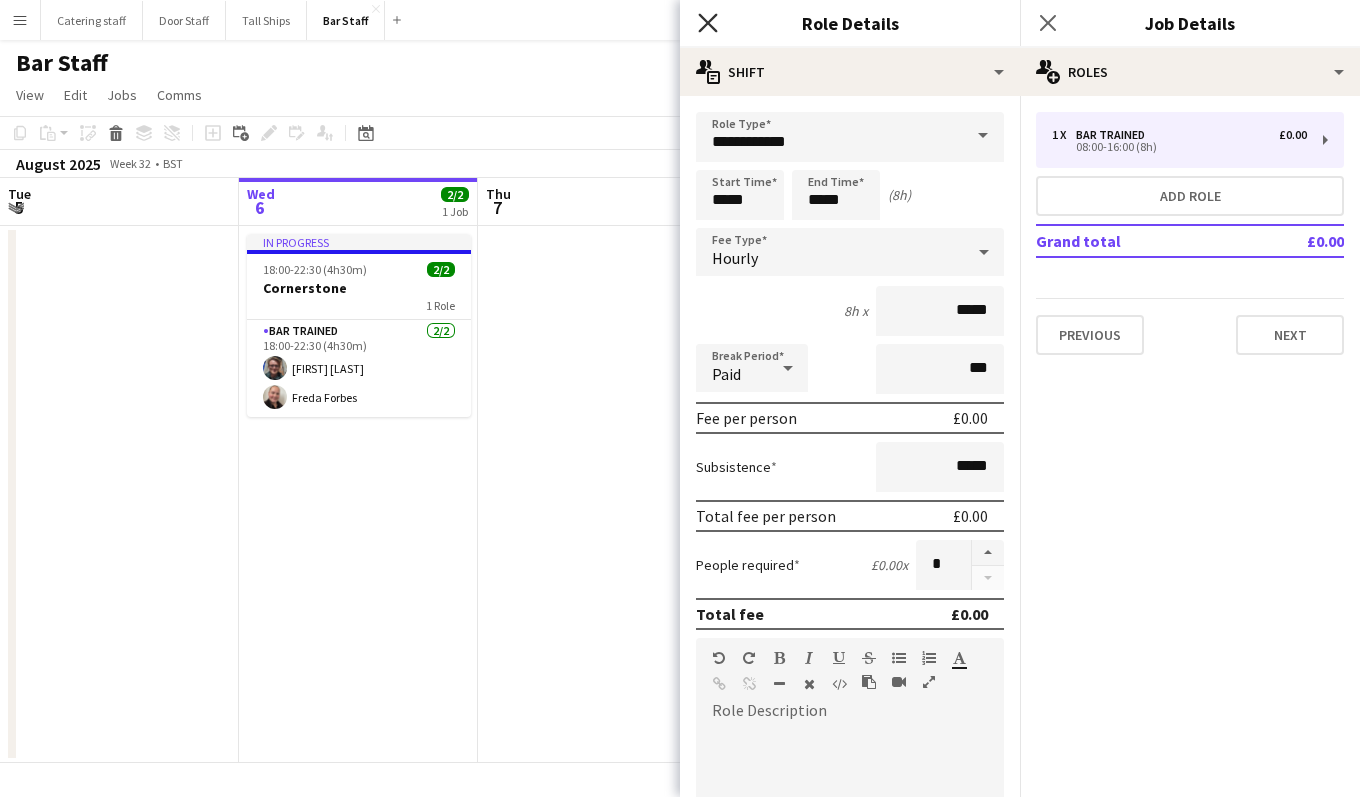 click 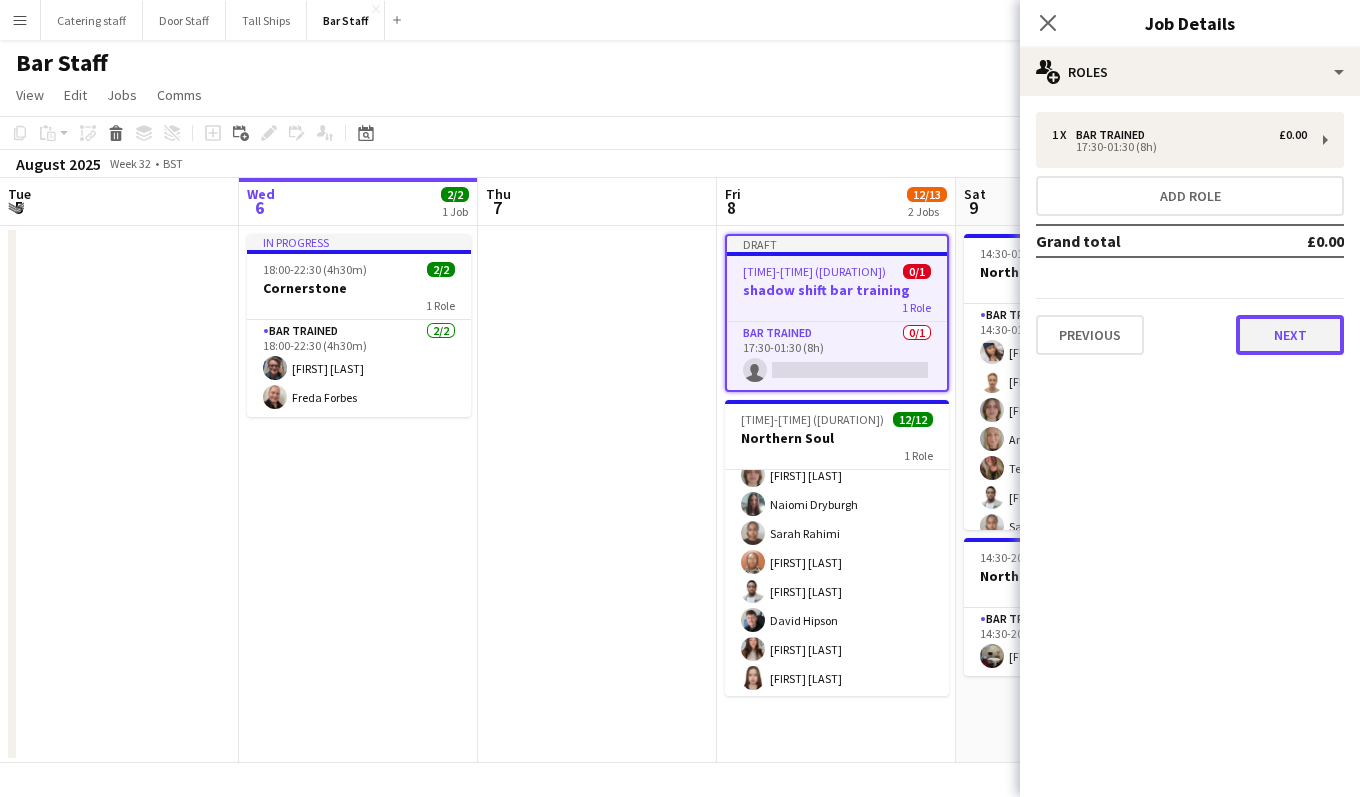 click on "Next" at bounding box center (1290, 335) 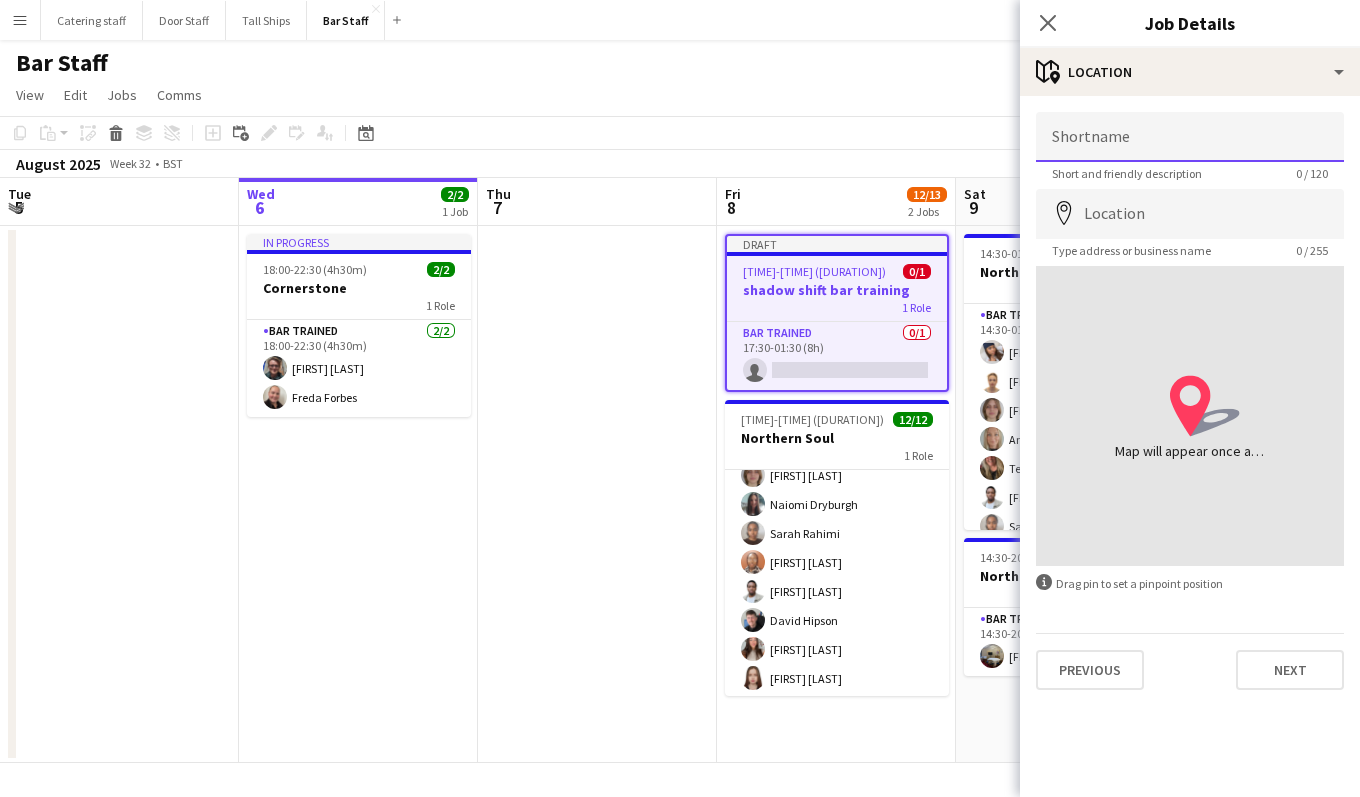 click on "Shortname" at bounding box center [1190, 137] 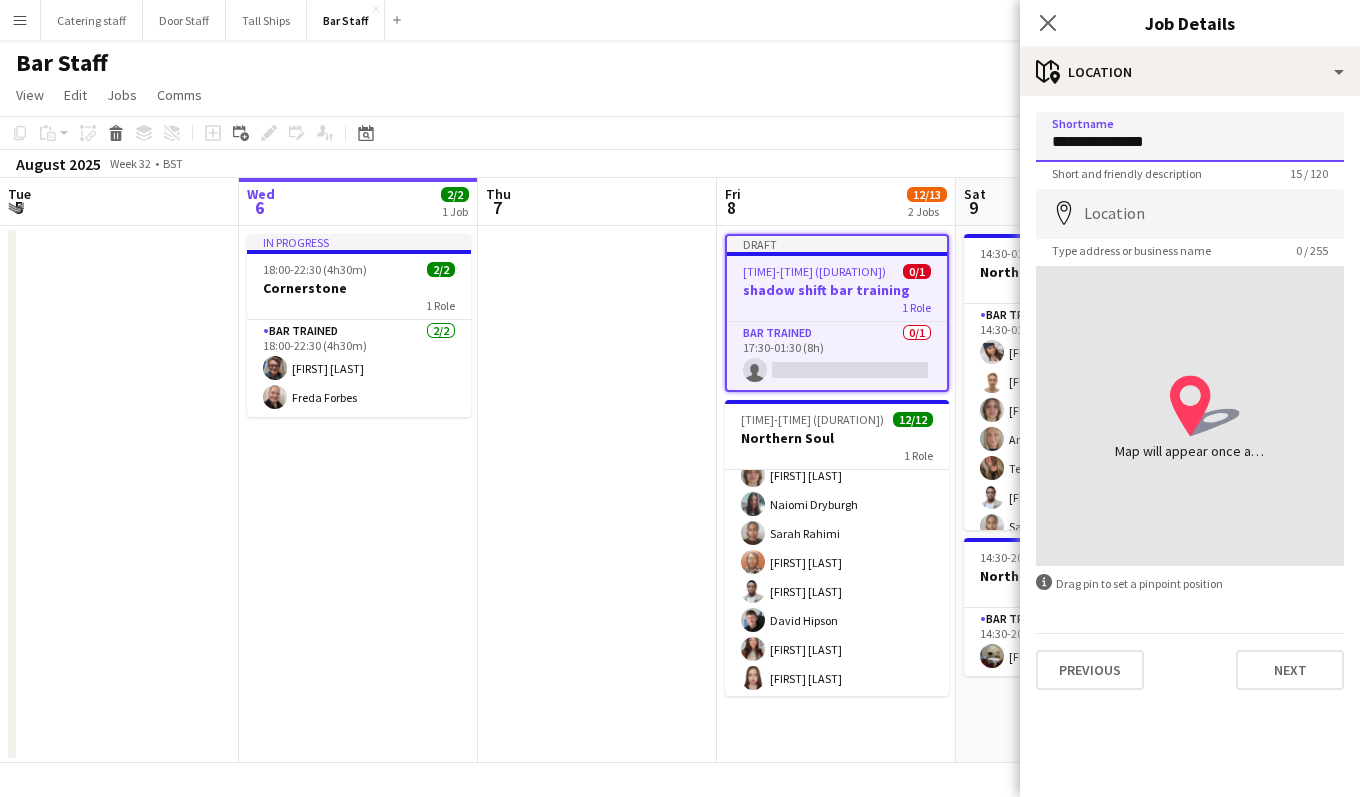type on "**********" 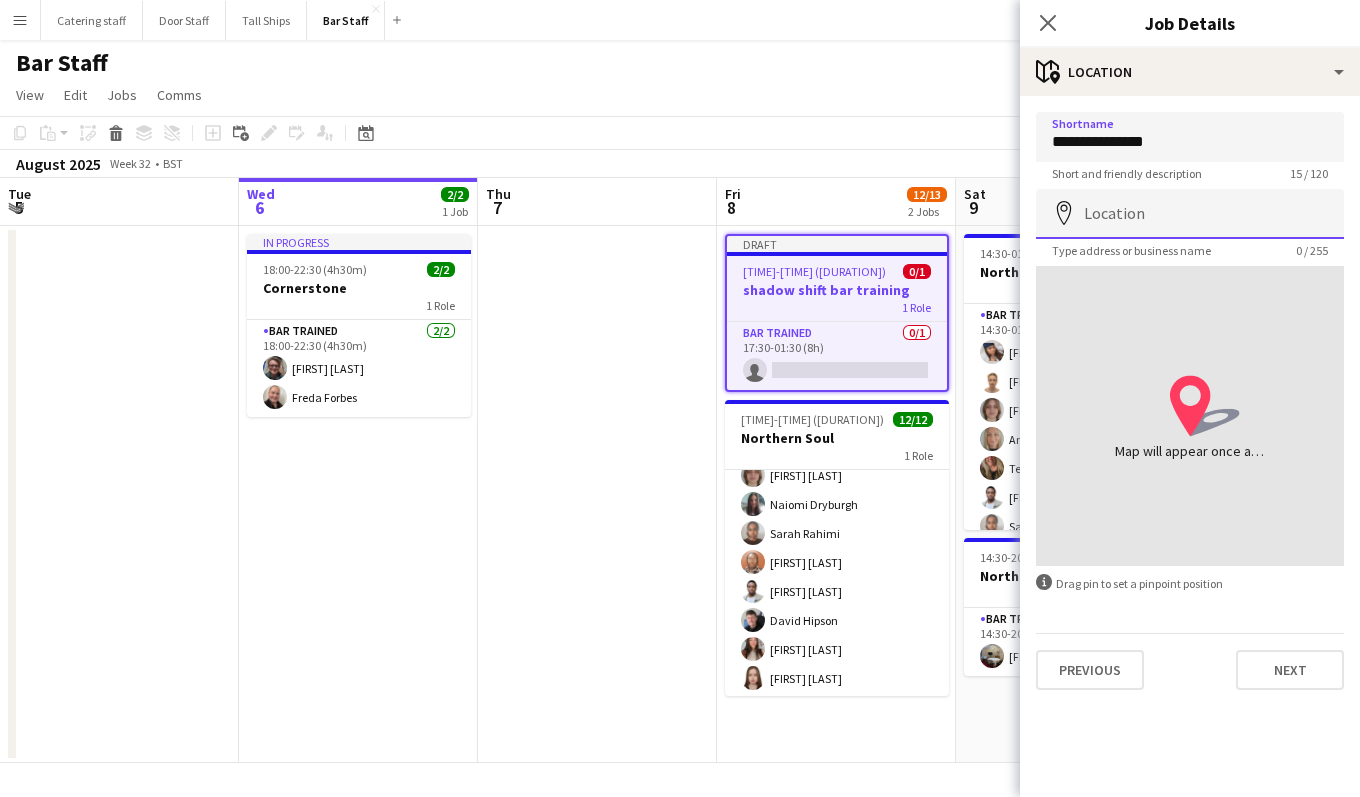 click on "Location" at bounding box center [1190, 214] 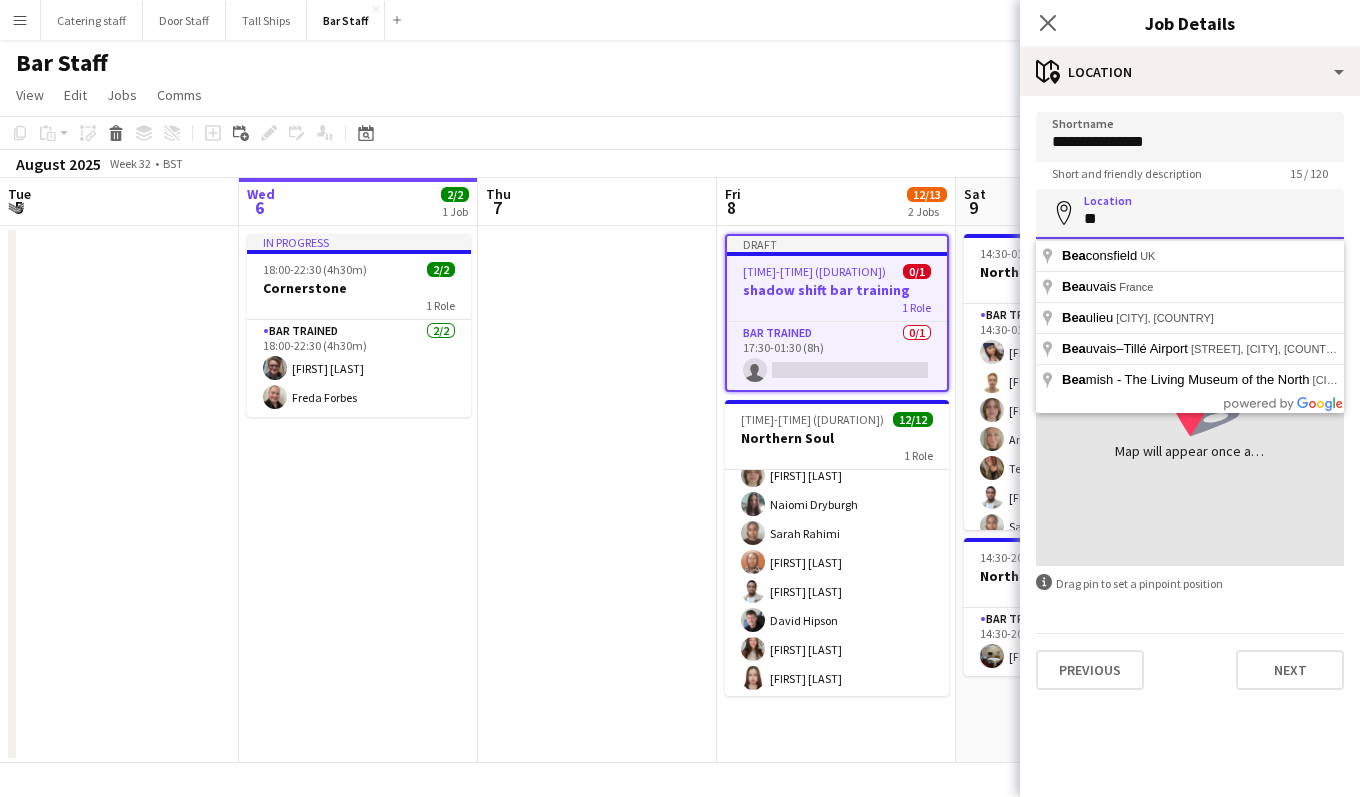 type on "*" 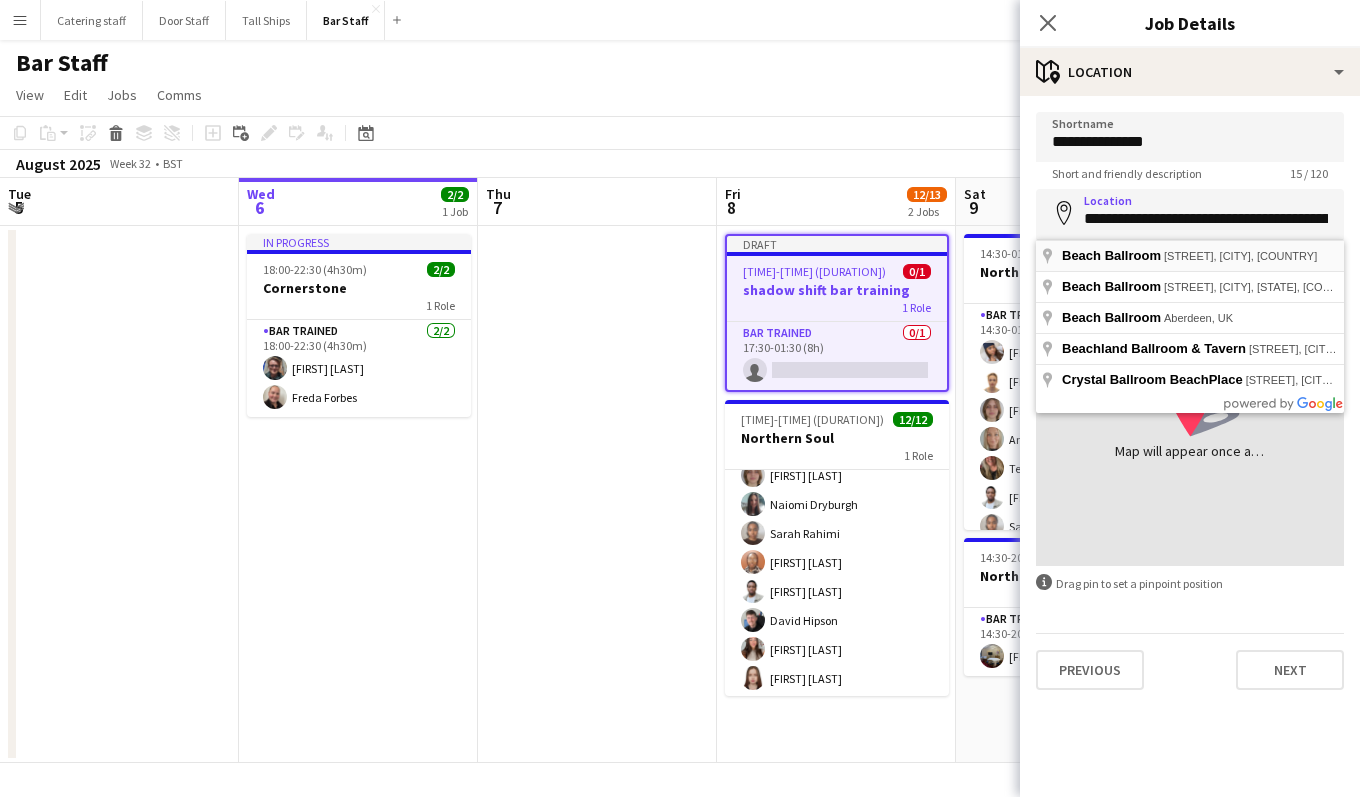 type on "**********" 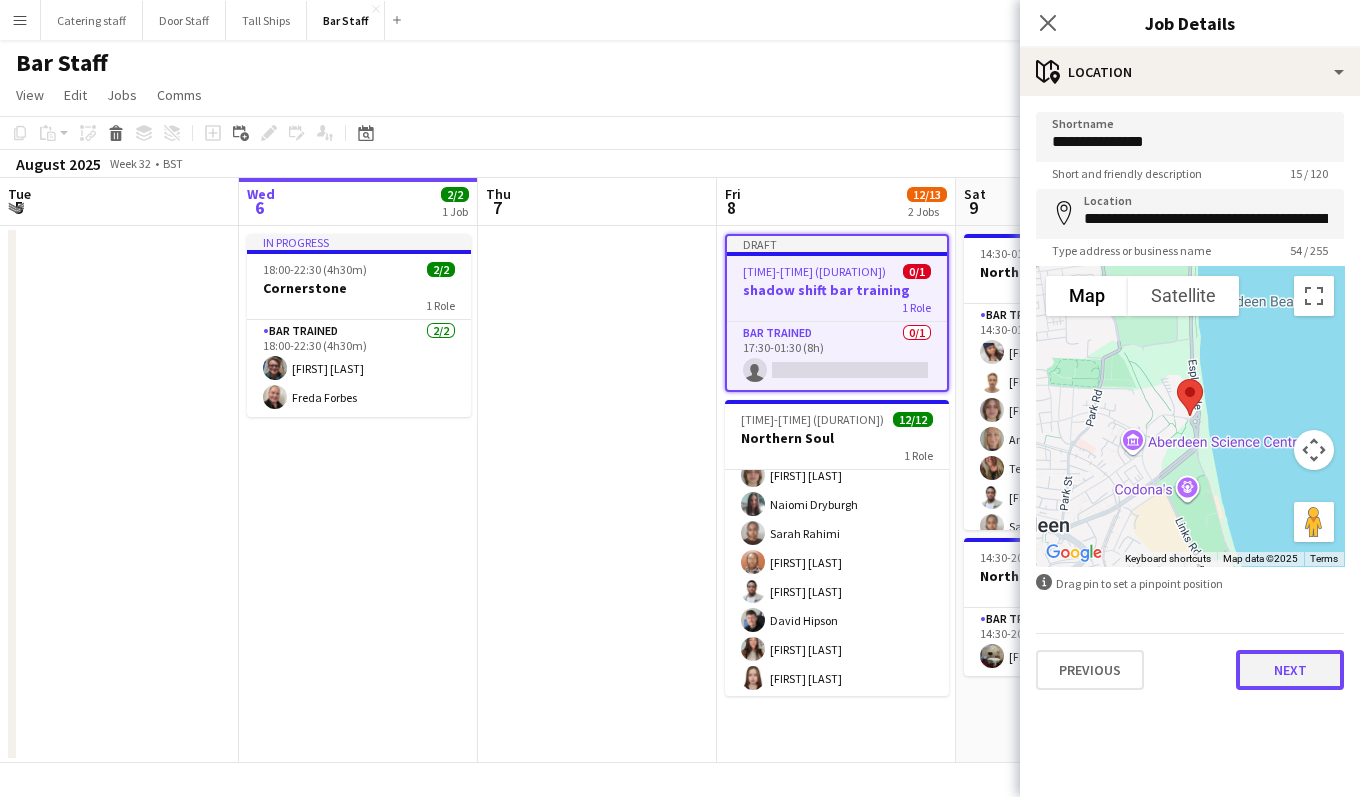 click on "Next" at bounding box center [1290, 670] 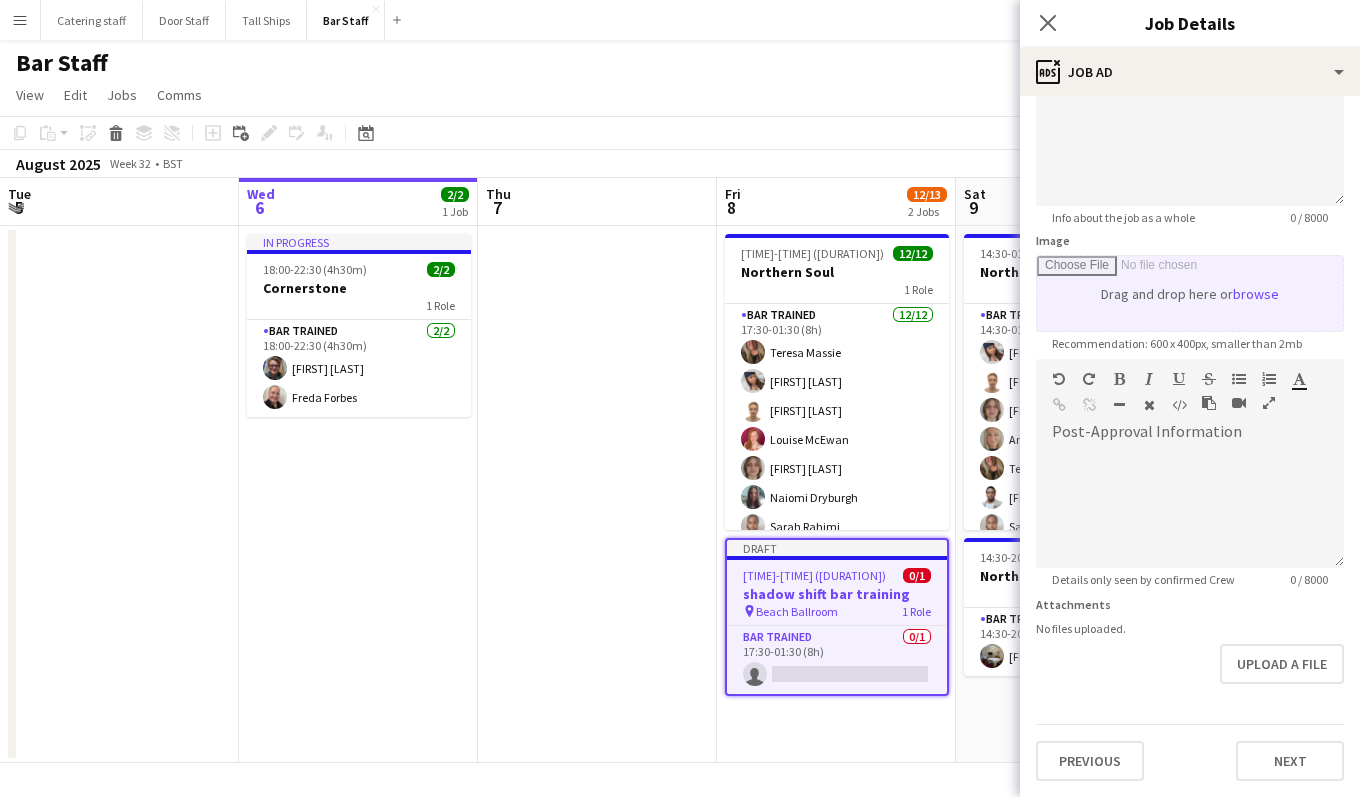 scroll, scrollTop: 247, scrollLeft: 0, axis: vertical 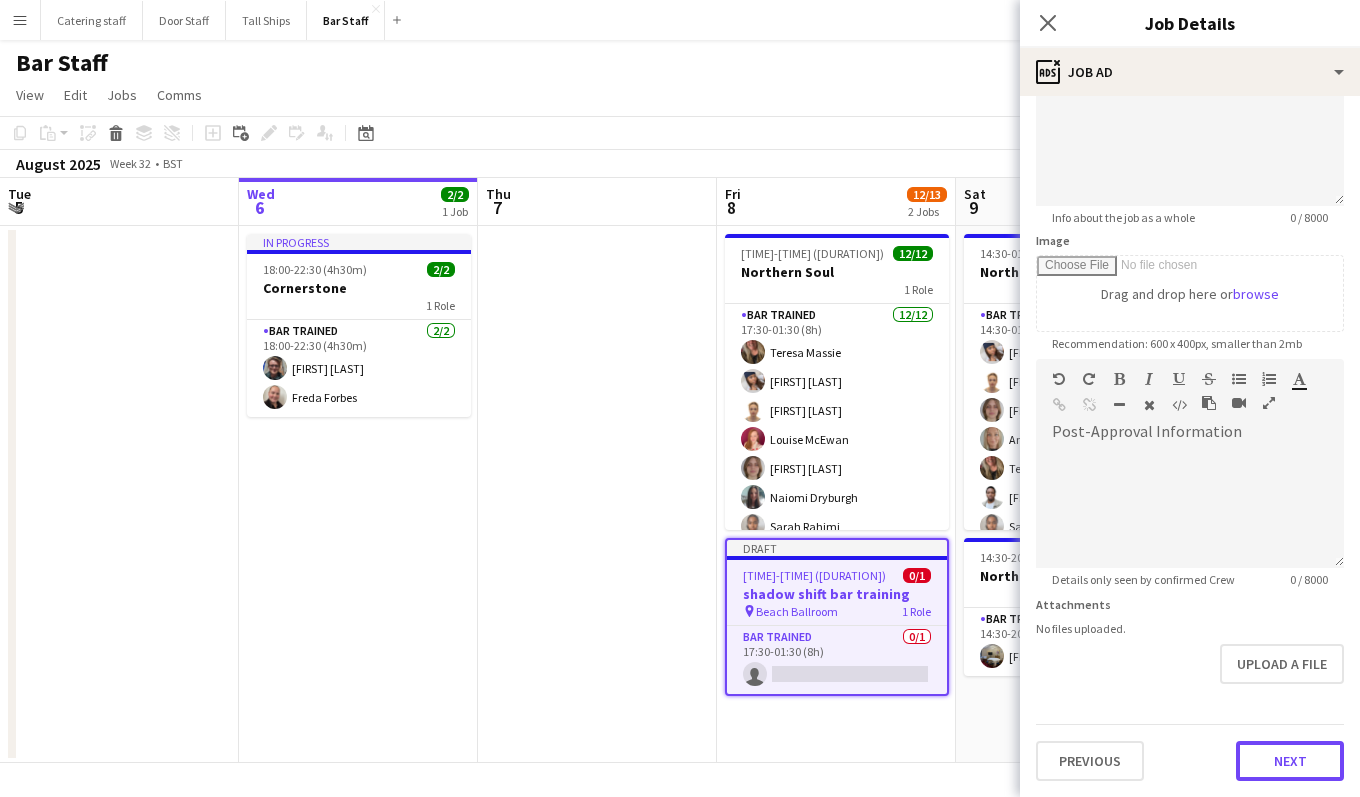 click on "**********" at bounding box center (1190, 350) 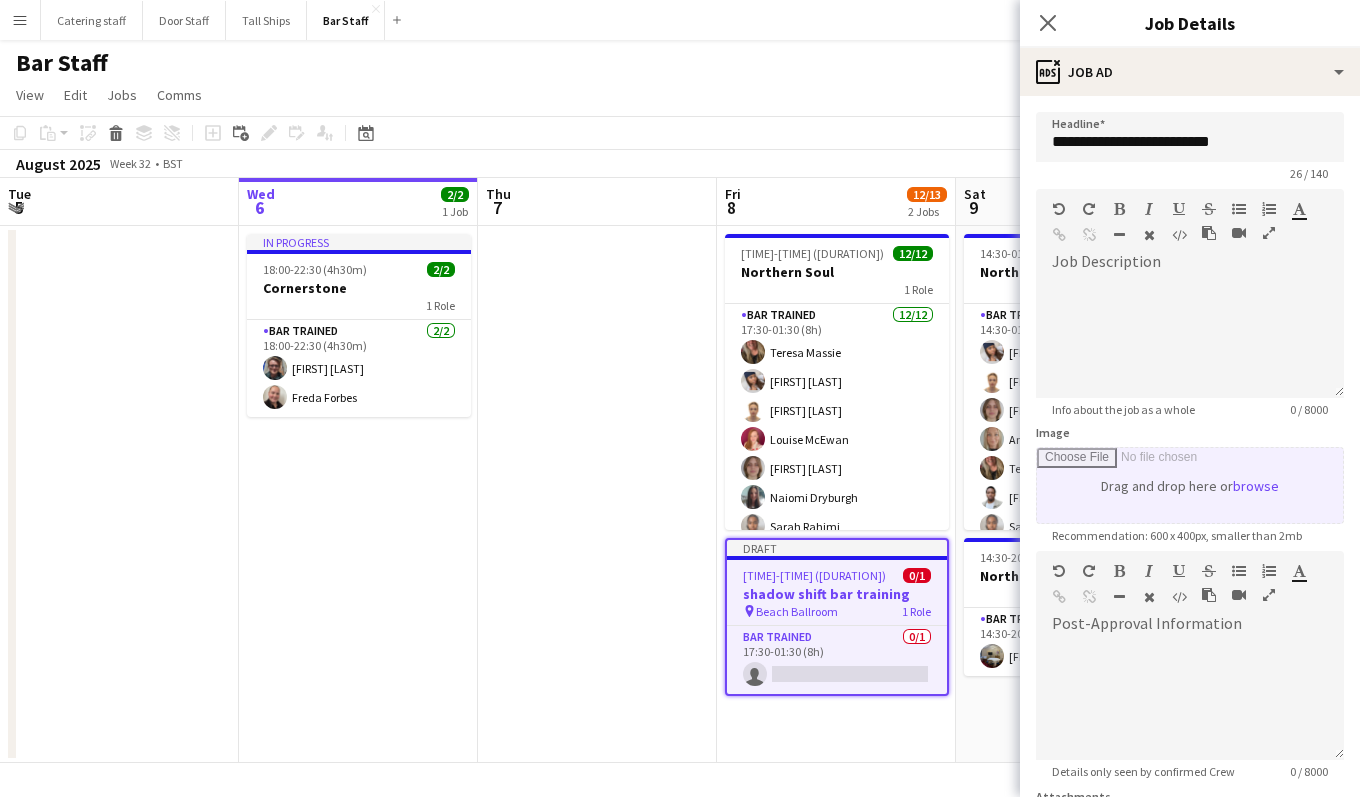 scroll, scrollTop: 189, scrollLeft: 0, axis: vertical 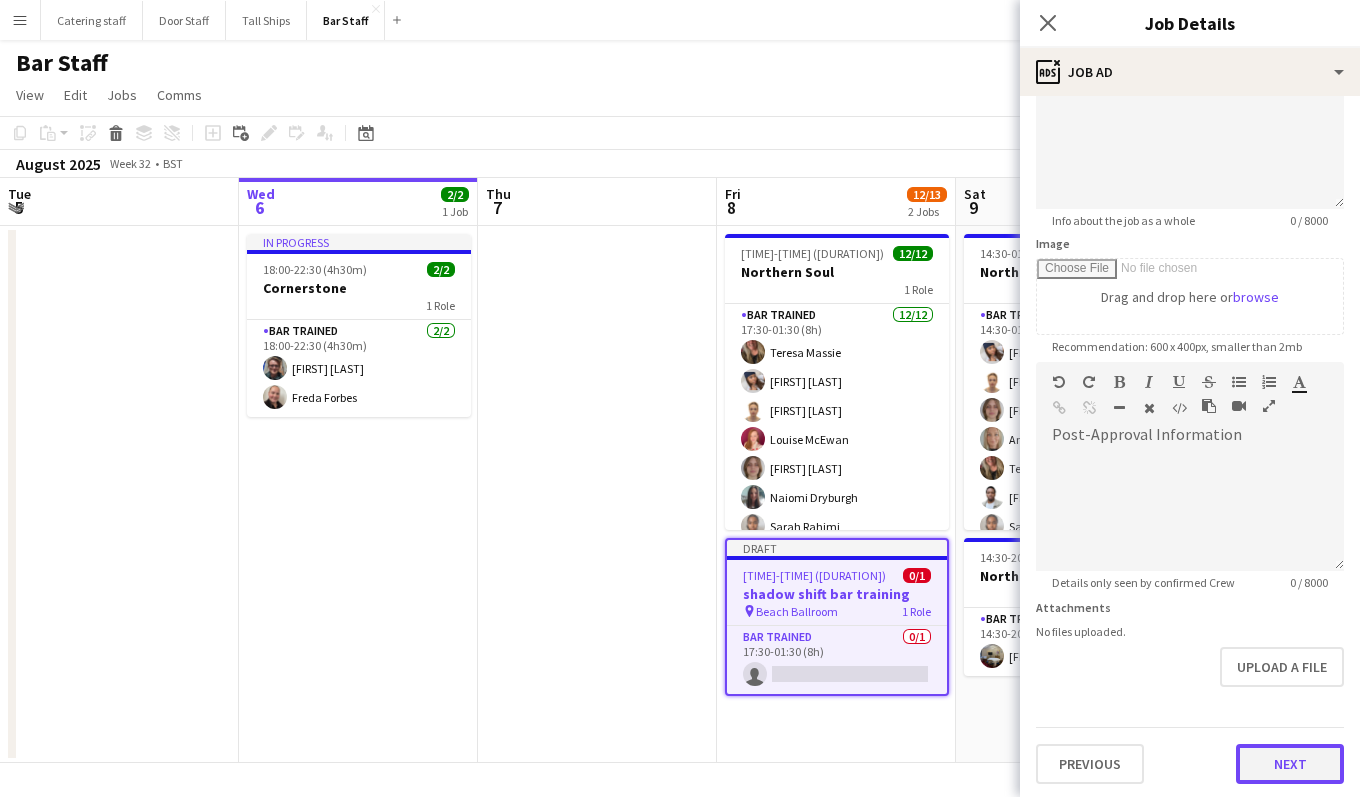 click on "Next" at bounding box center [1290, 764] 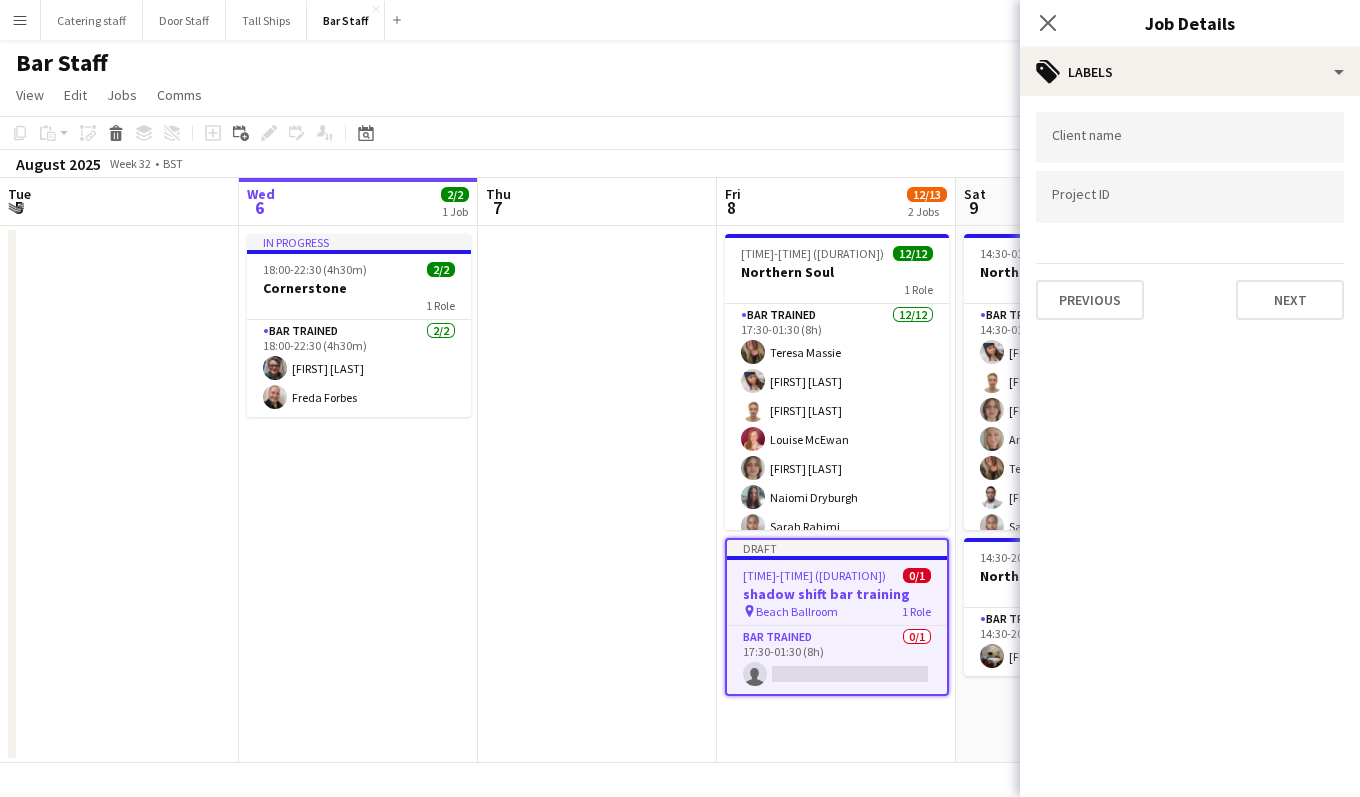 scroll, scrollTop: 0, scrollLeft: 0, axis: both 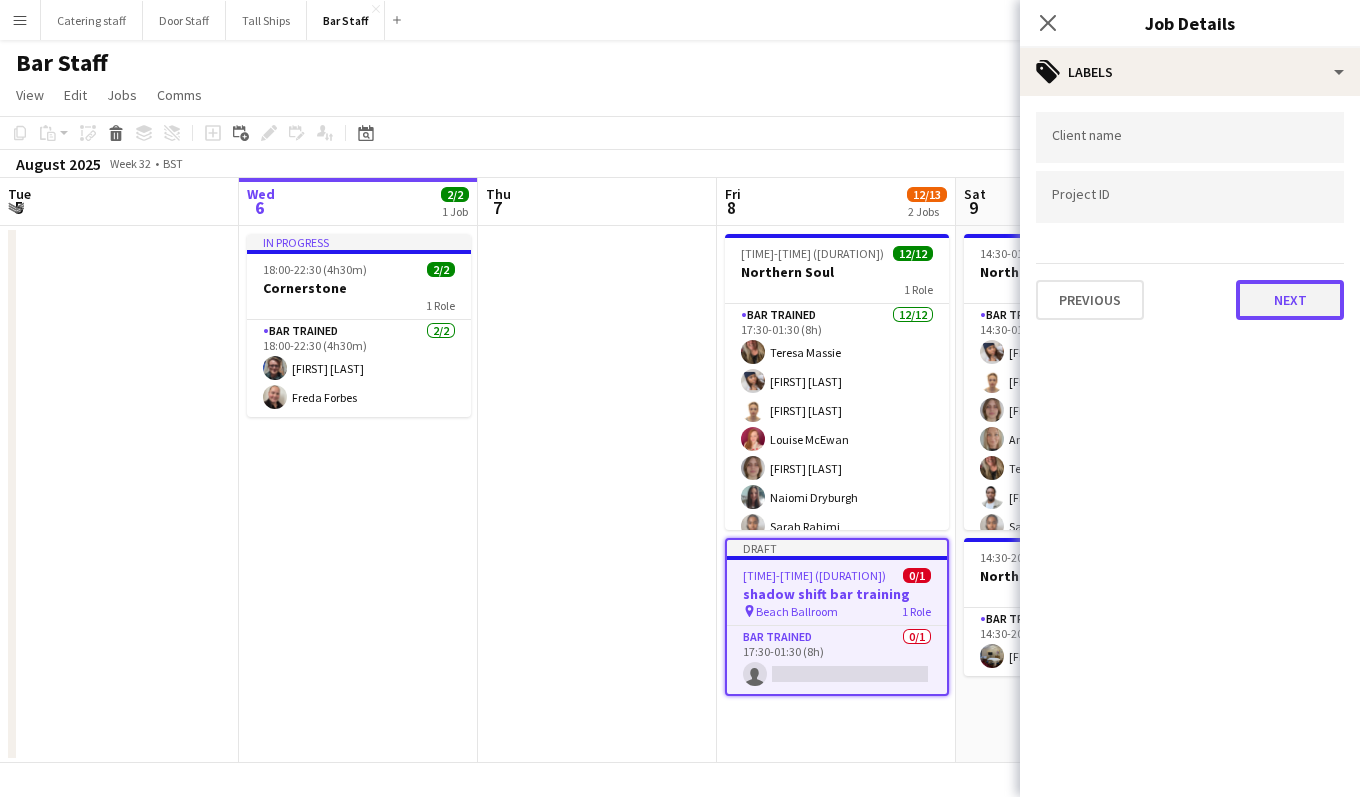 click on "Next" at bounding box center [1290, 300] 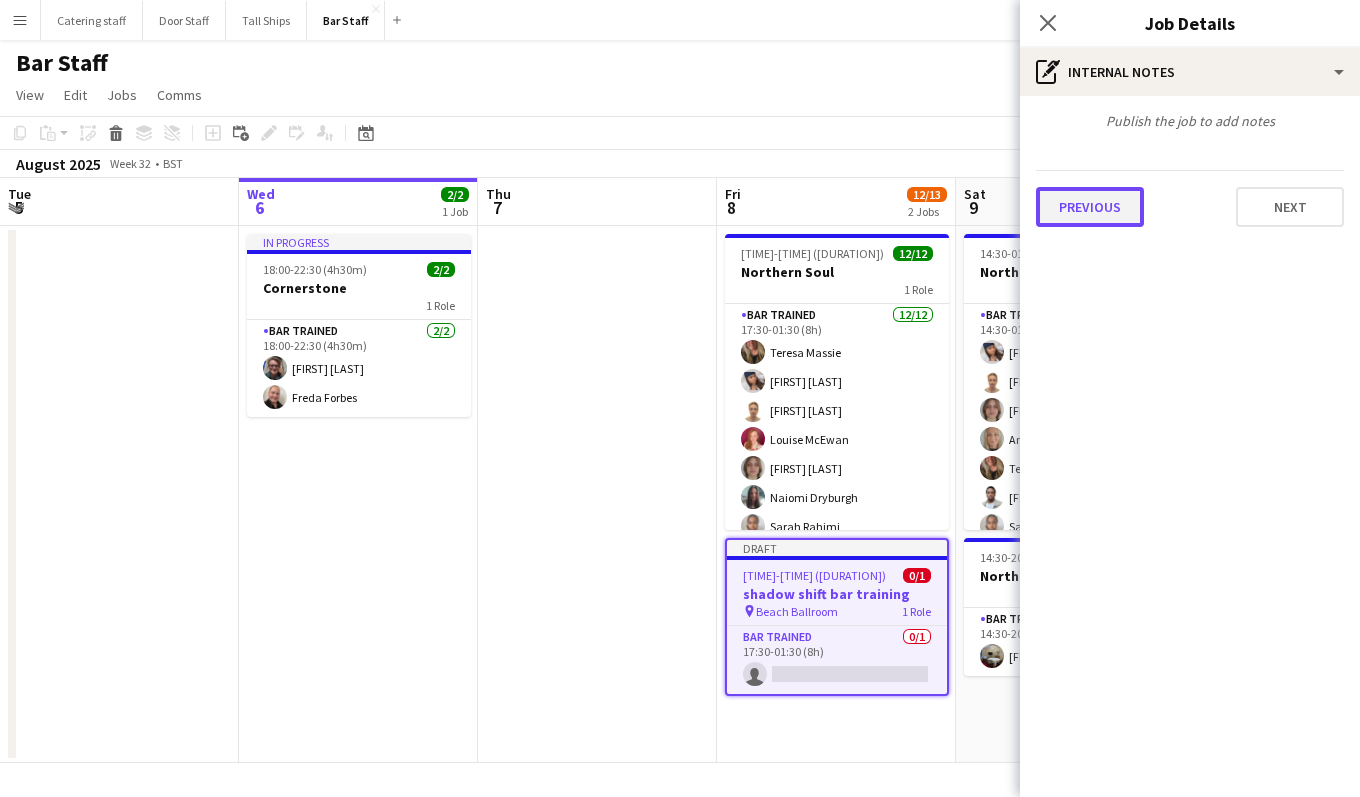 click on "Previous" at bounding box center [1090, 207] 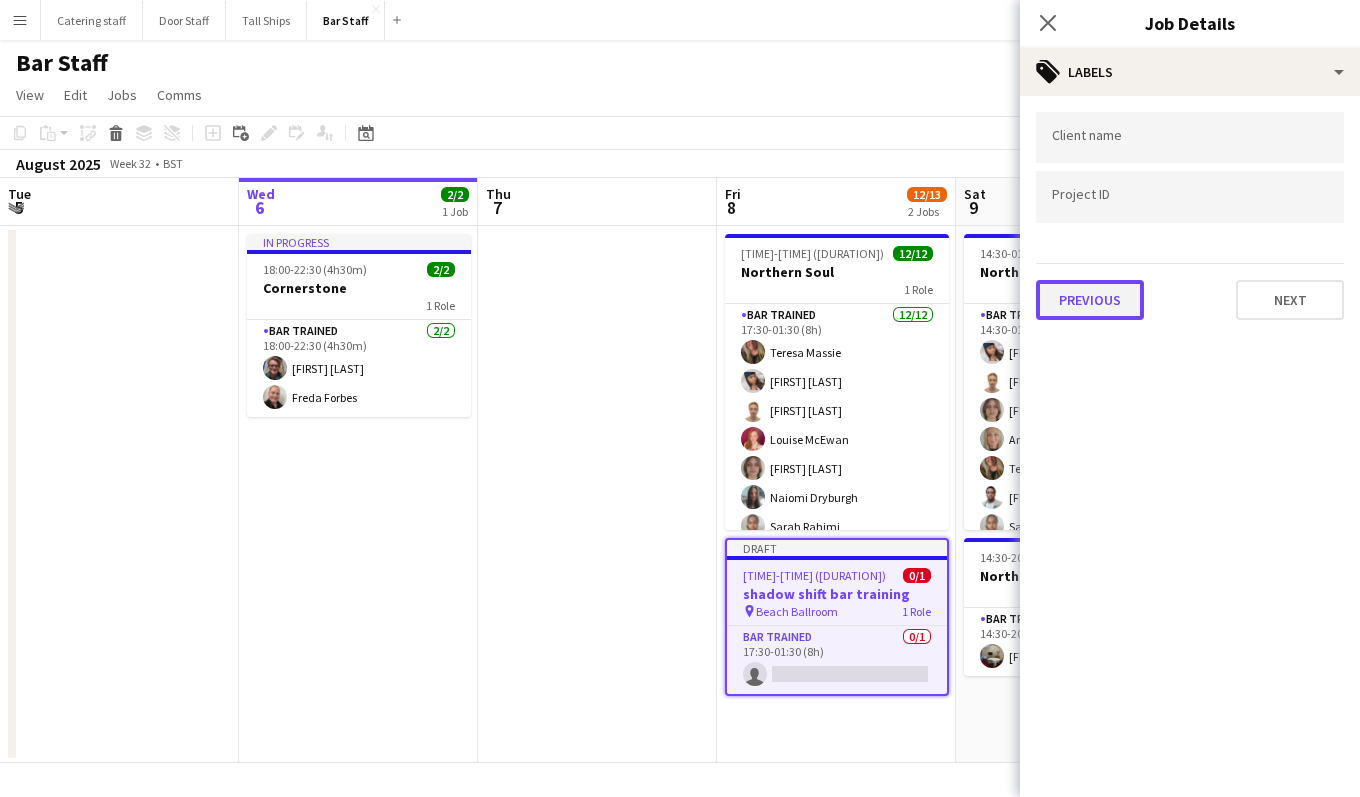 click on "Previous" at bounding box center [1090, 300] 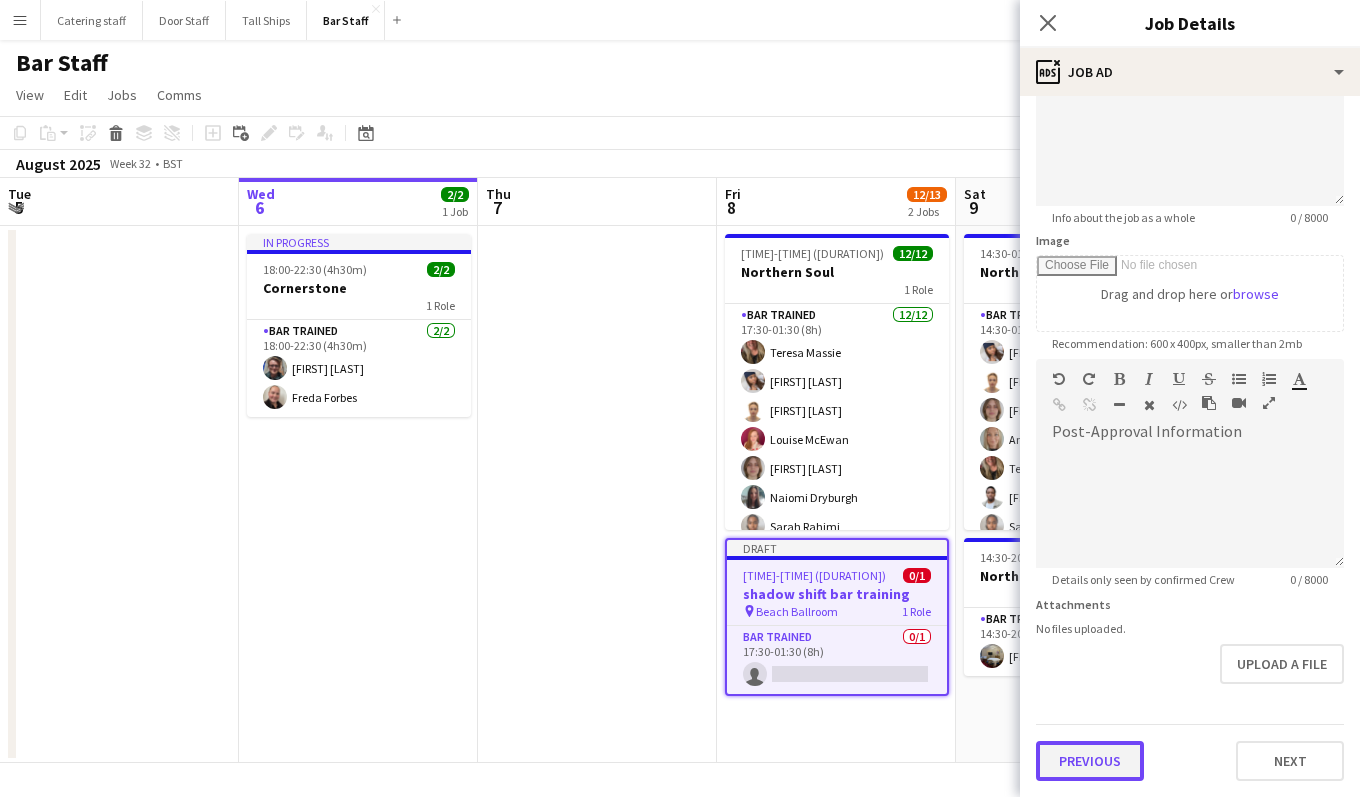 click on "**********" at bounding box center [1190, 350] 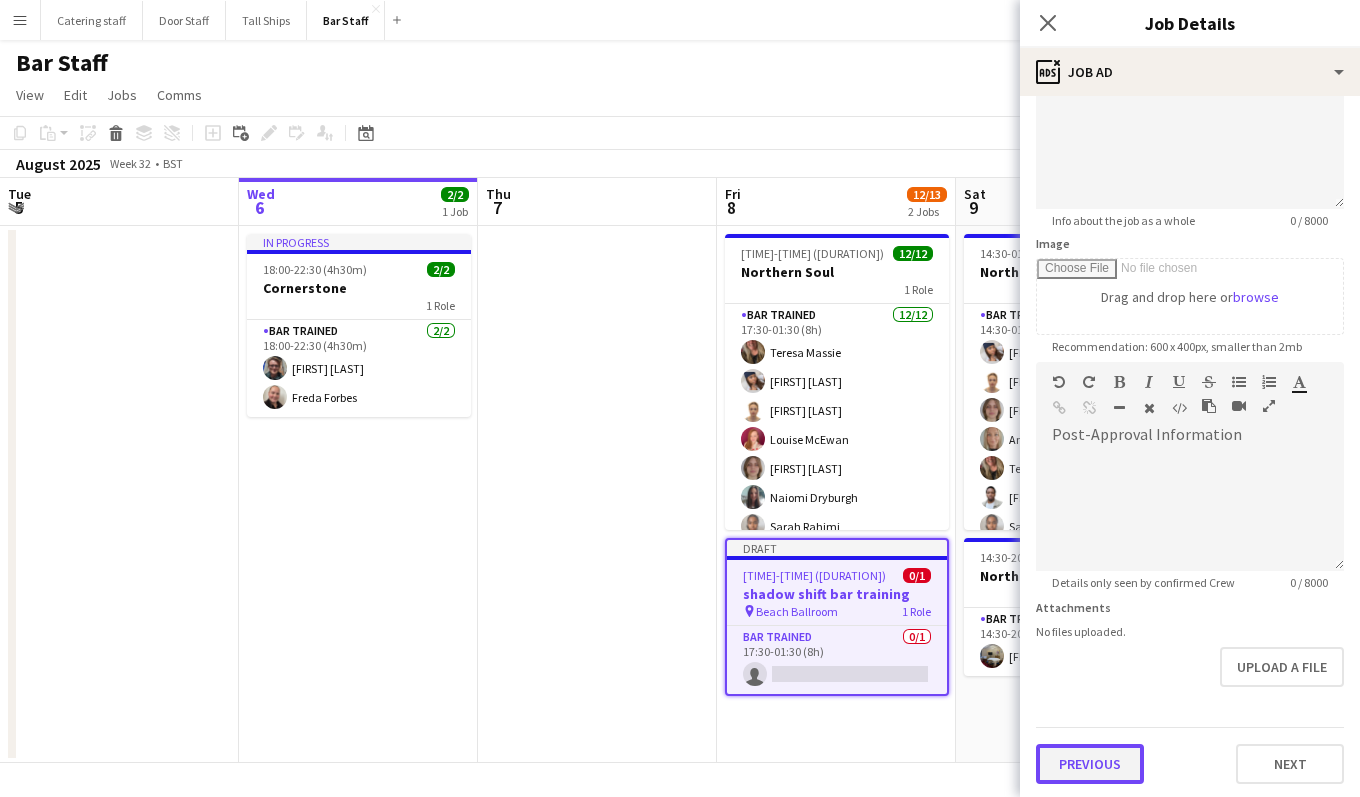 click on "Previous" at bounding box center (1090, 764) 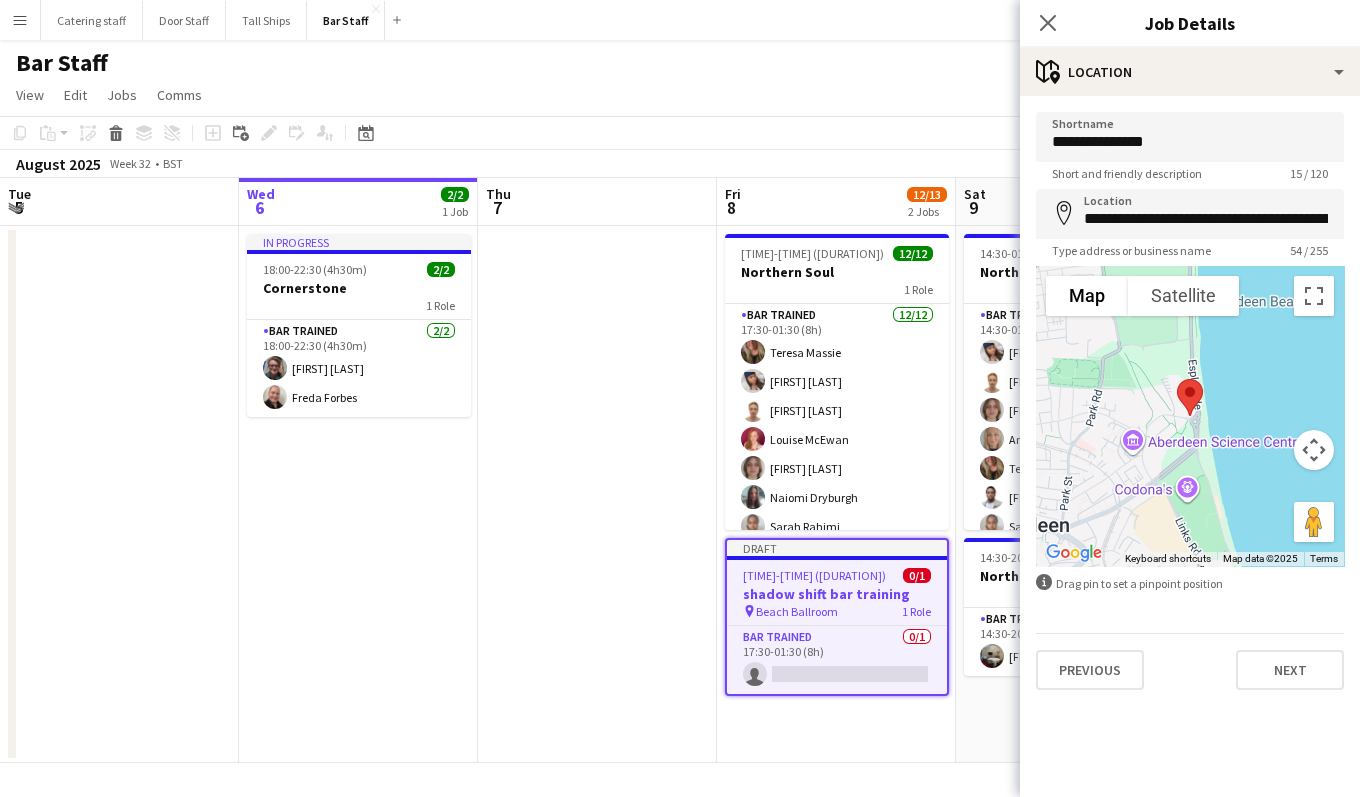 scroll, scrollTop: 0, scrollLeft: 0, axis: both 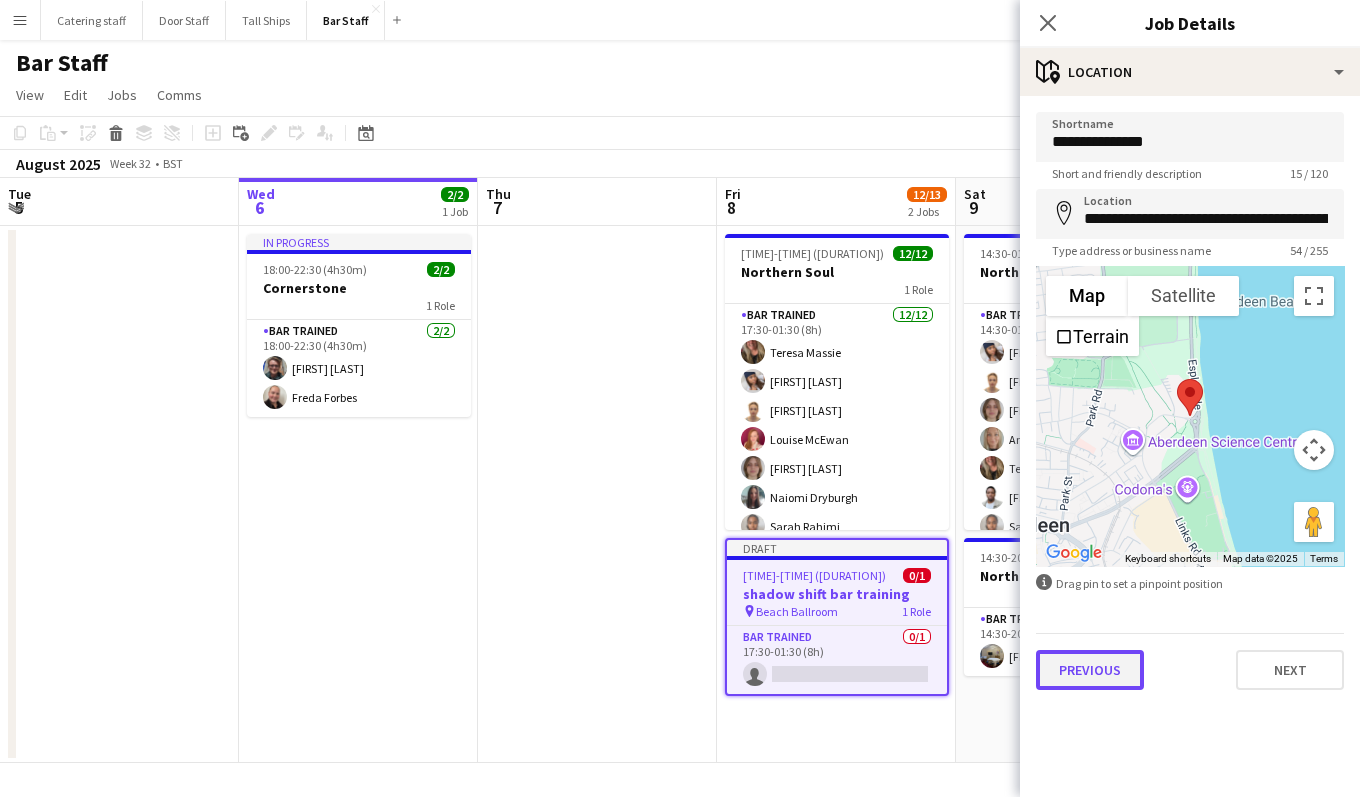 click on "Previous" at bounding box center (1090, 670) 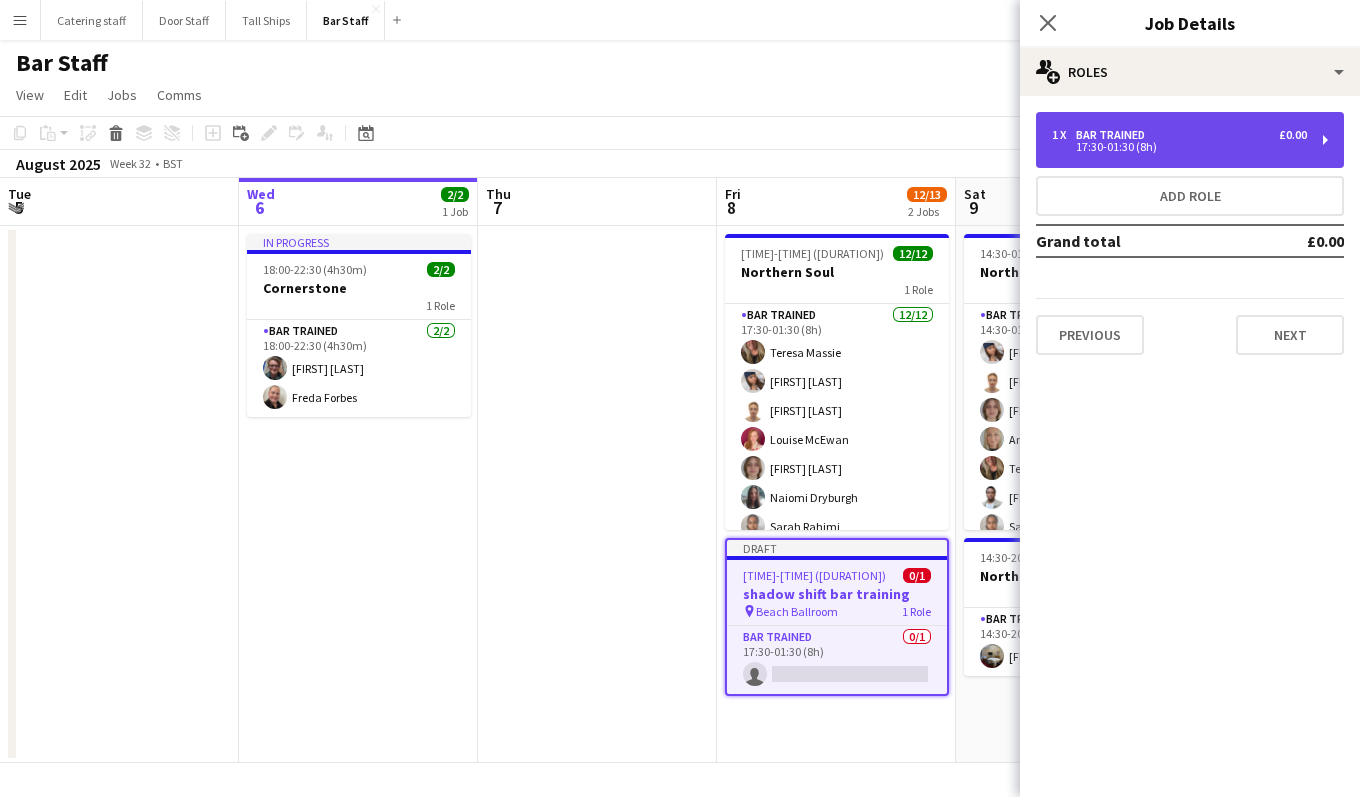 click on "1 x Bar trained £0.00" at bounding box center (1179, 135) 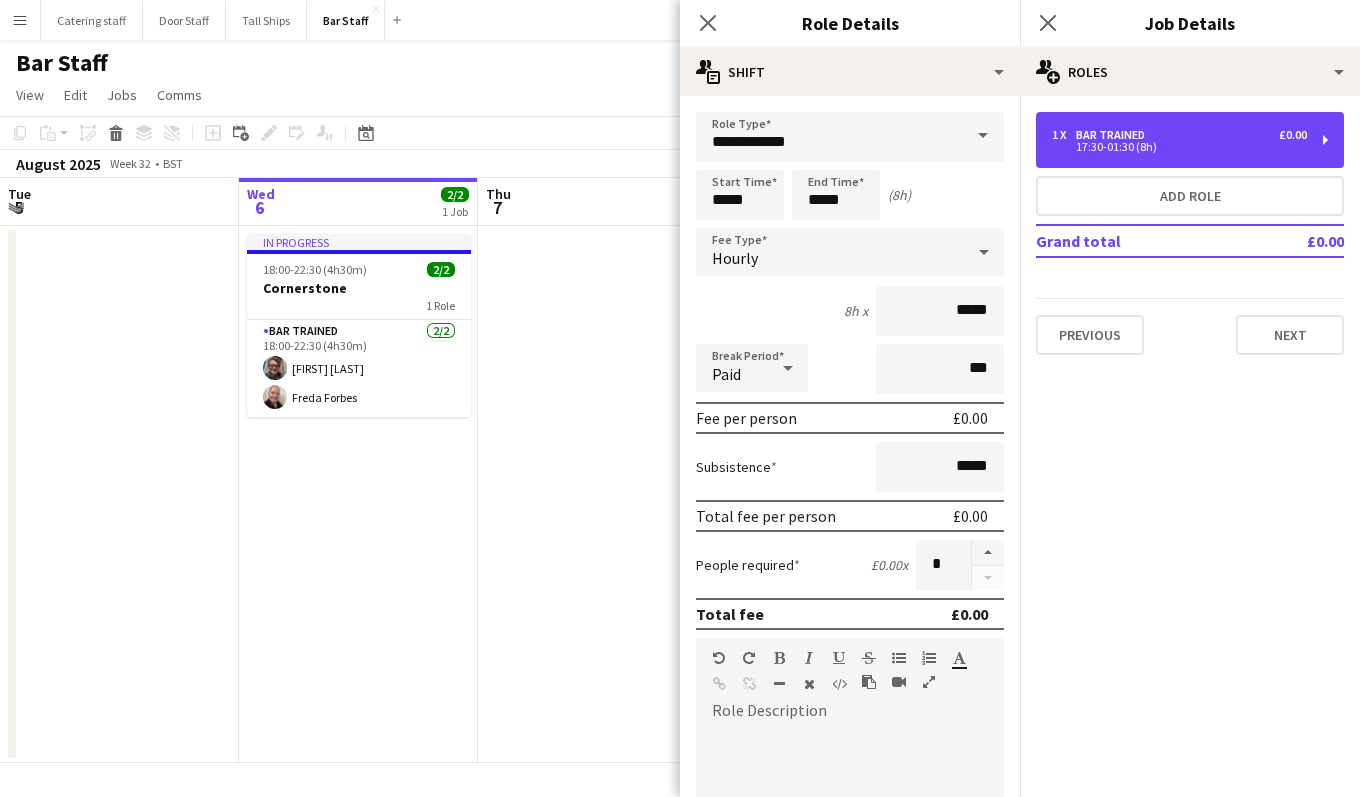 scroll, scrollTop: 393, scrollLeft: 0, axis: vertical 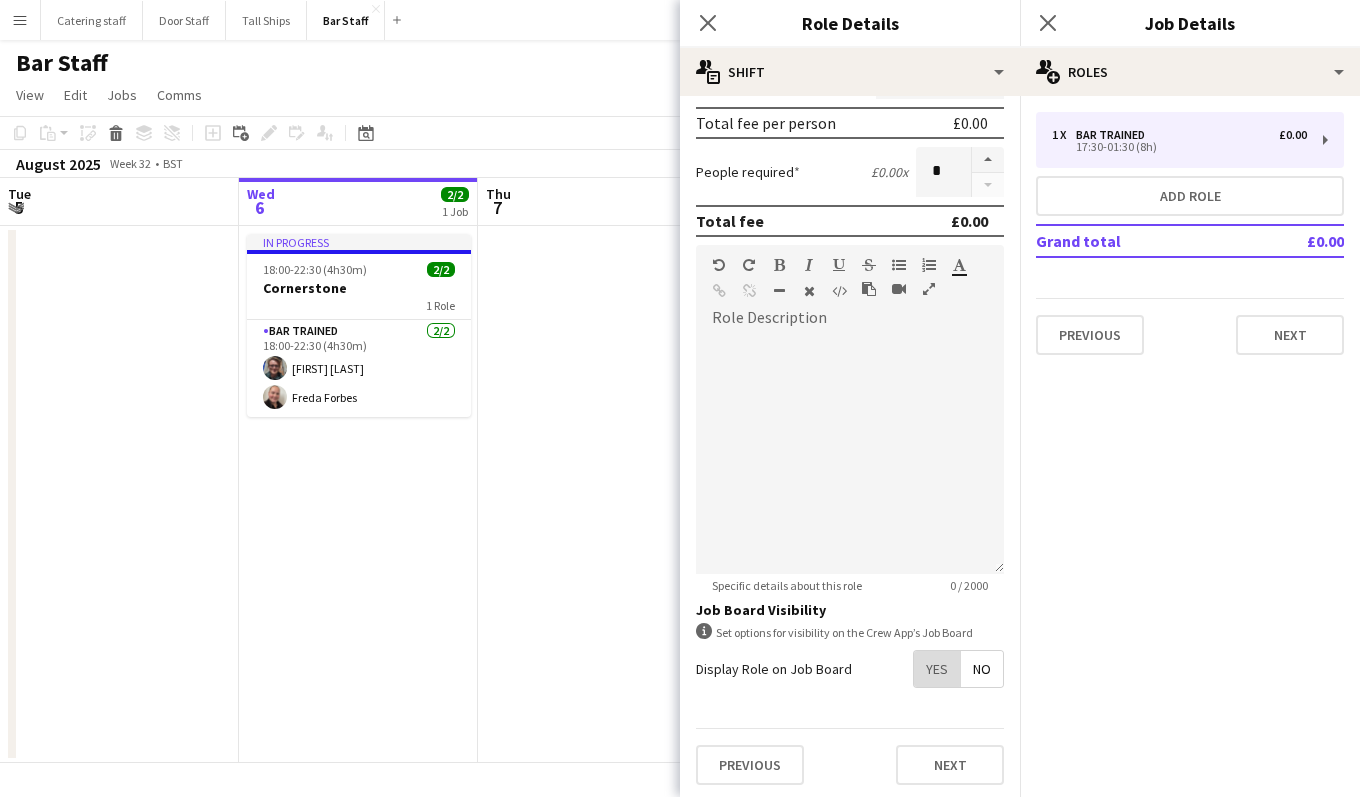 click on "Yes" at bounding box center (937, 669) 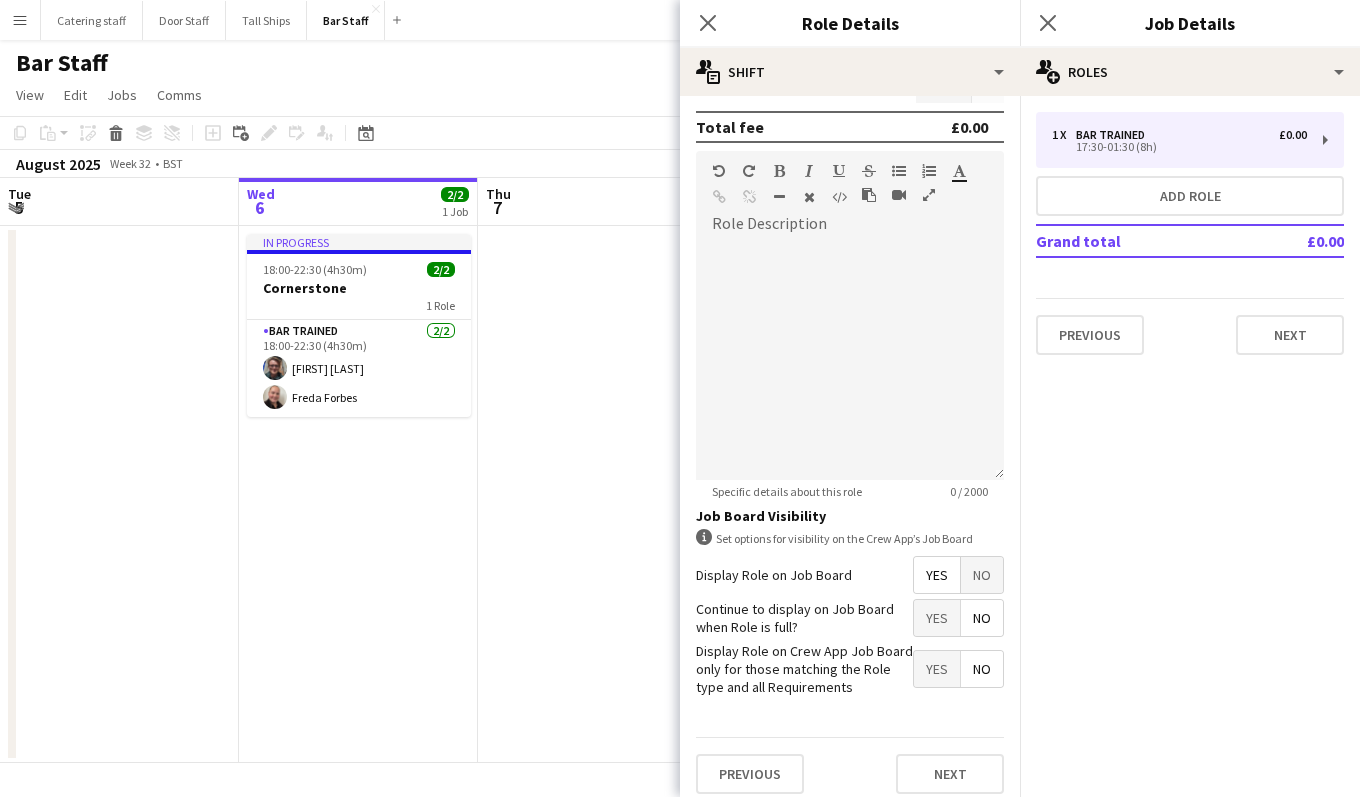 scroll, scrollTop: 495, scrollLeft: 0, axis: vertical 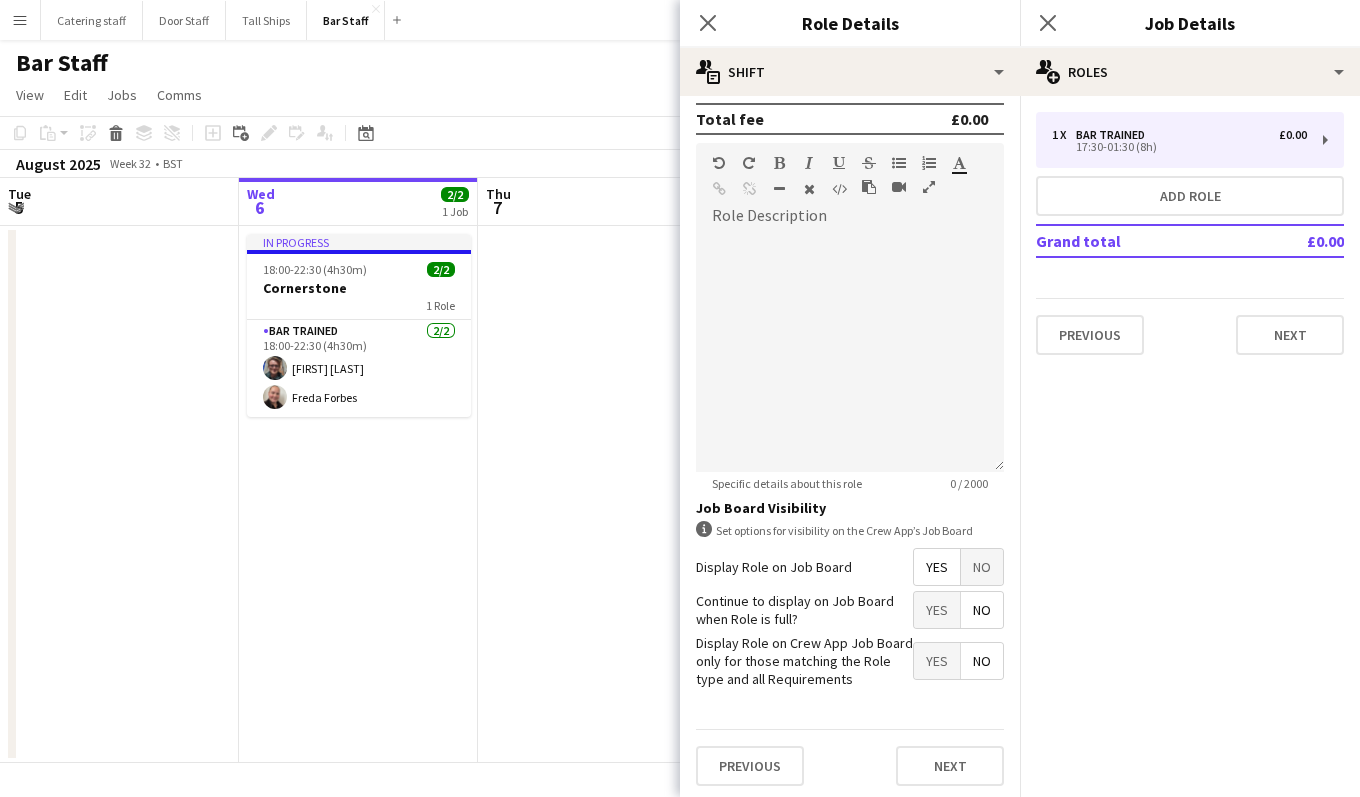 click on "Yes" at bounding box center [937, 661] 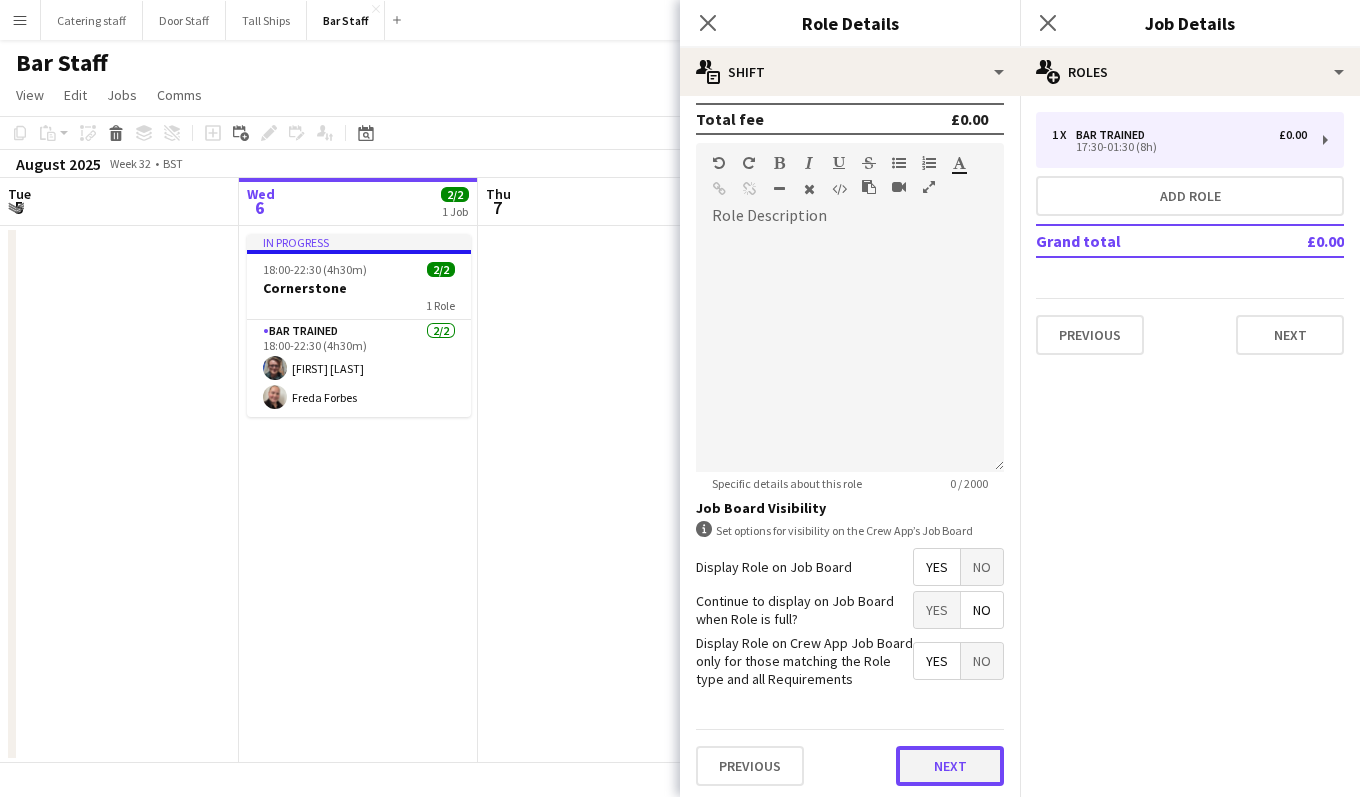 click on "Next" at bounding box center (950, 766) 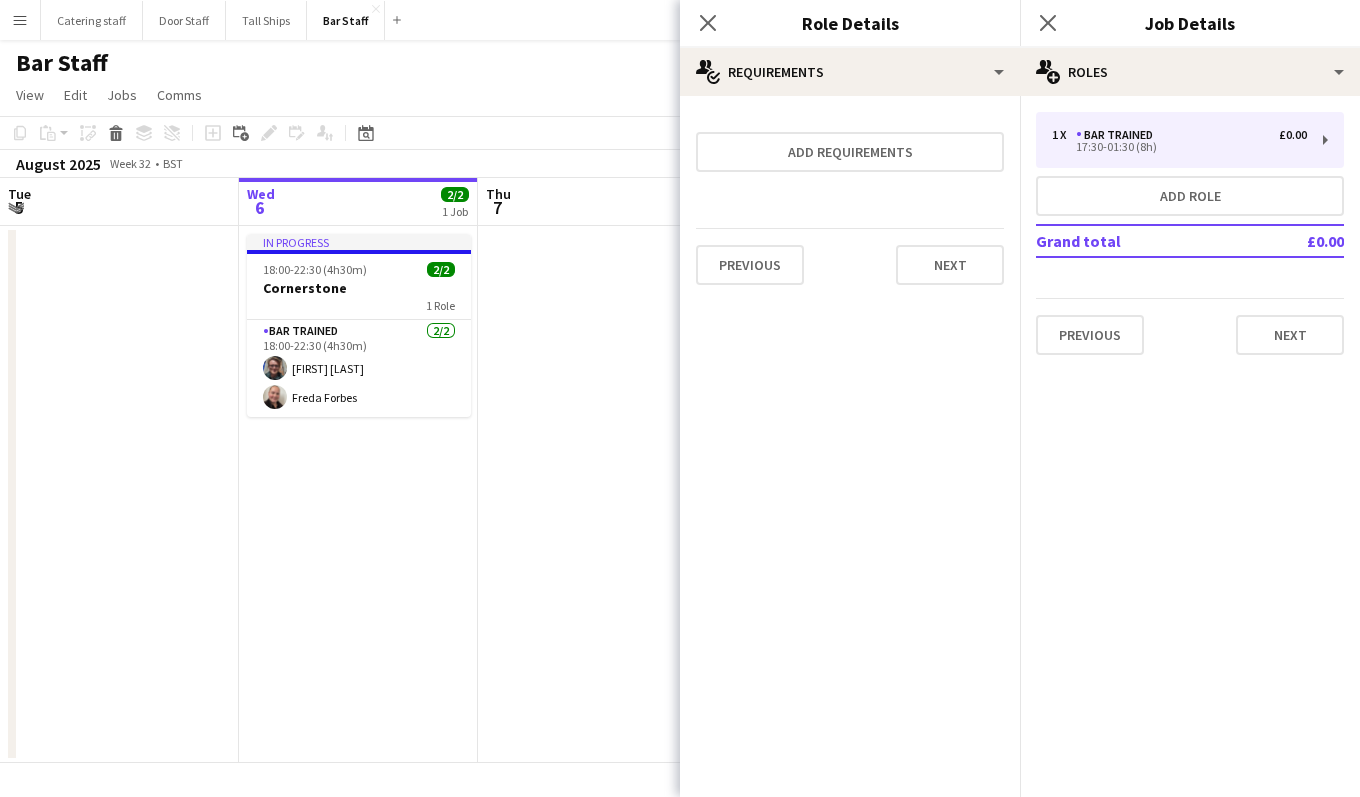 scroll, scrollTop: 0, scrollLeft: 0, axis: both 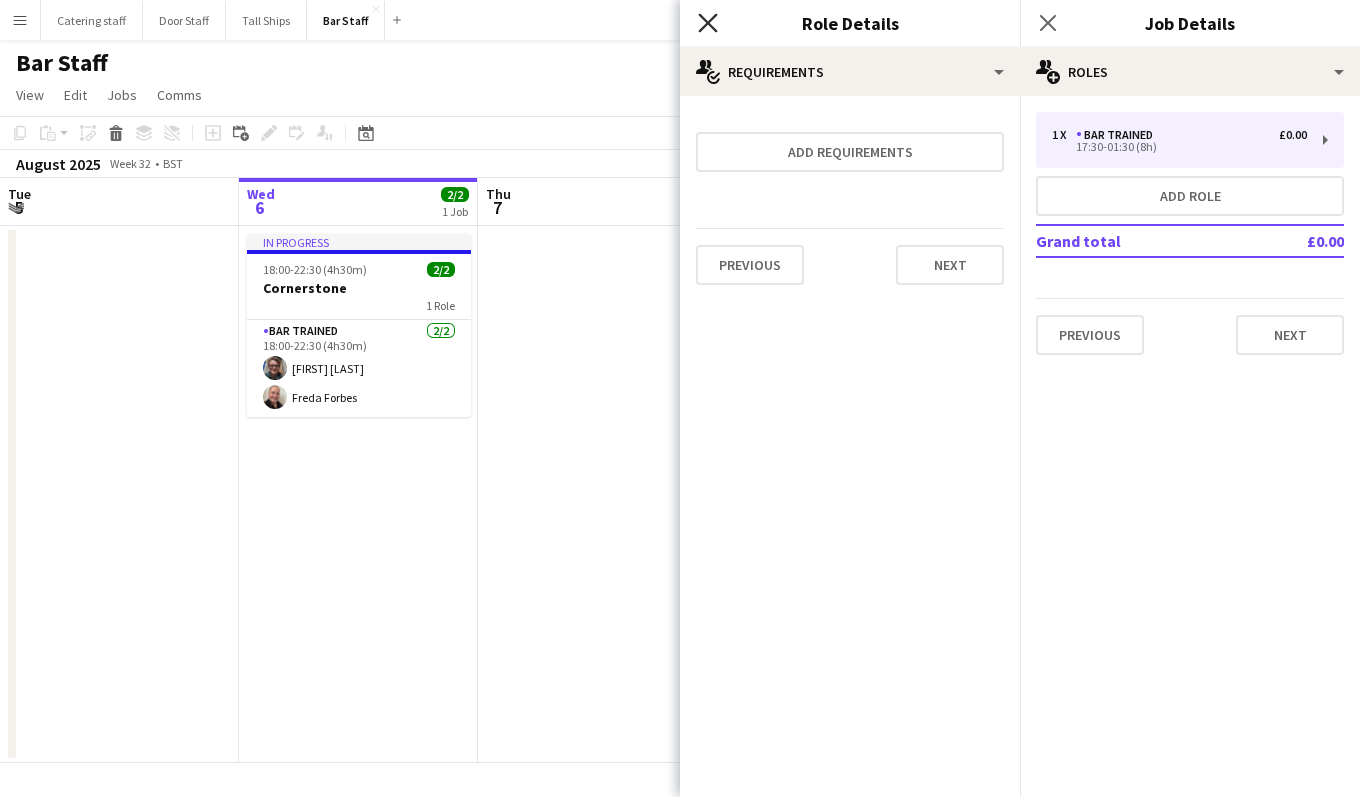 click on "Close pop-in" 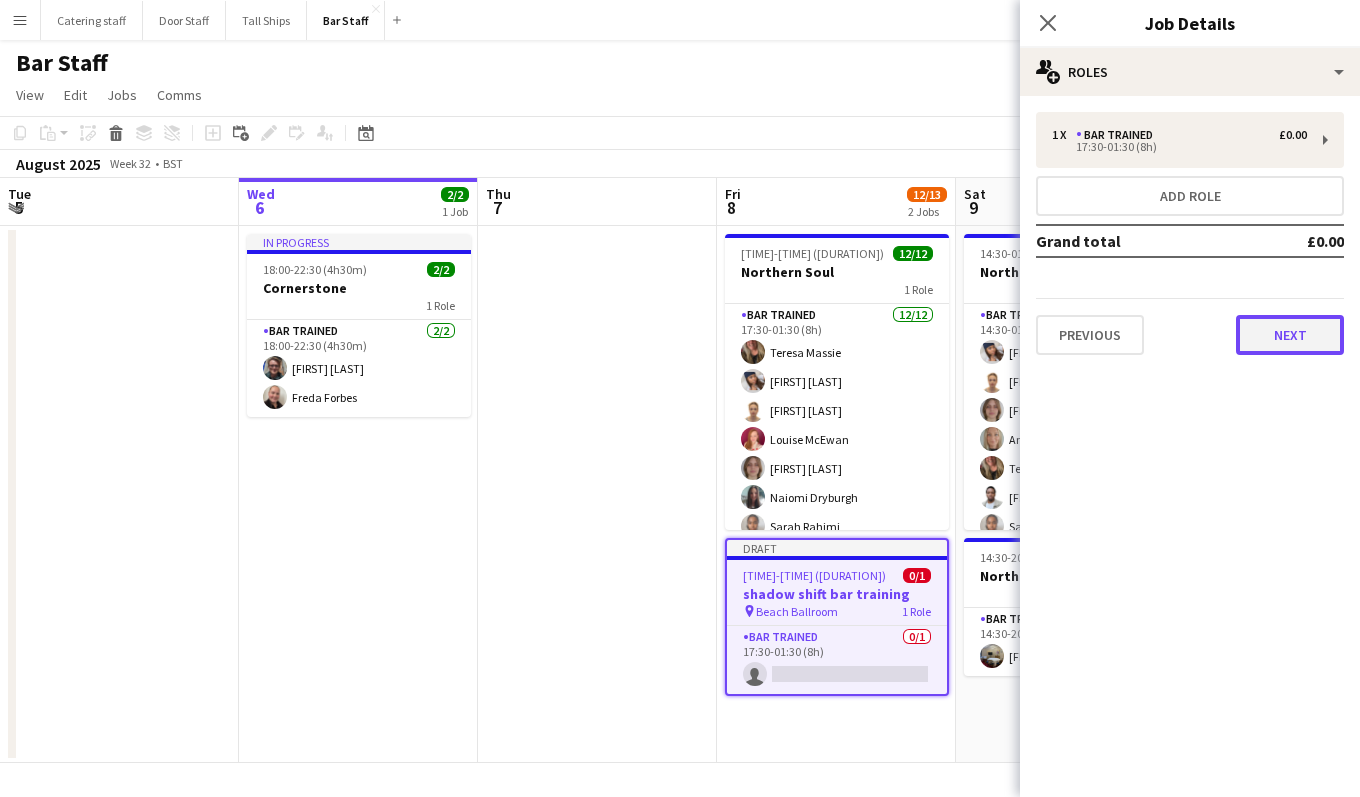 click on "Next" at bounding box center [1290, 335] 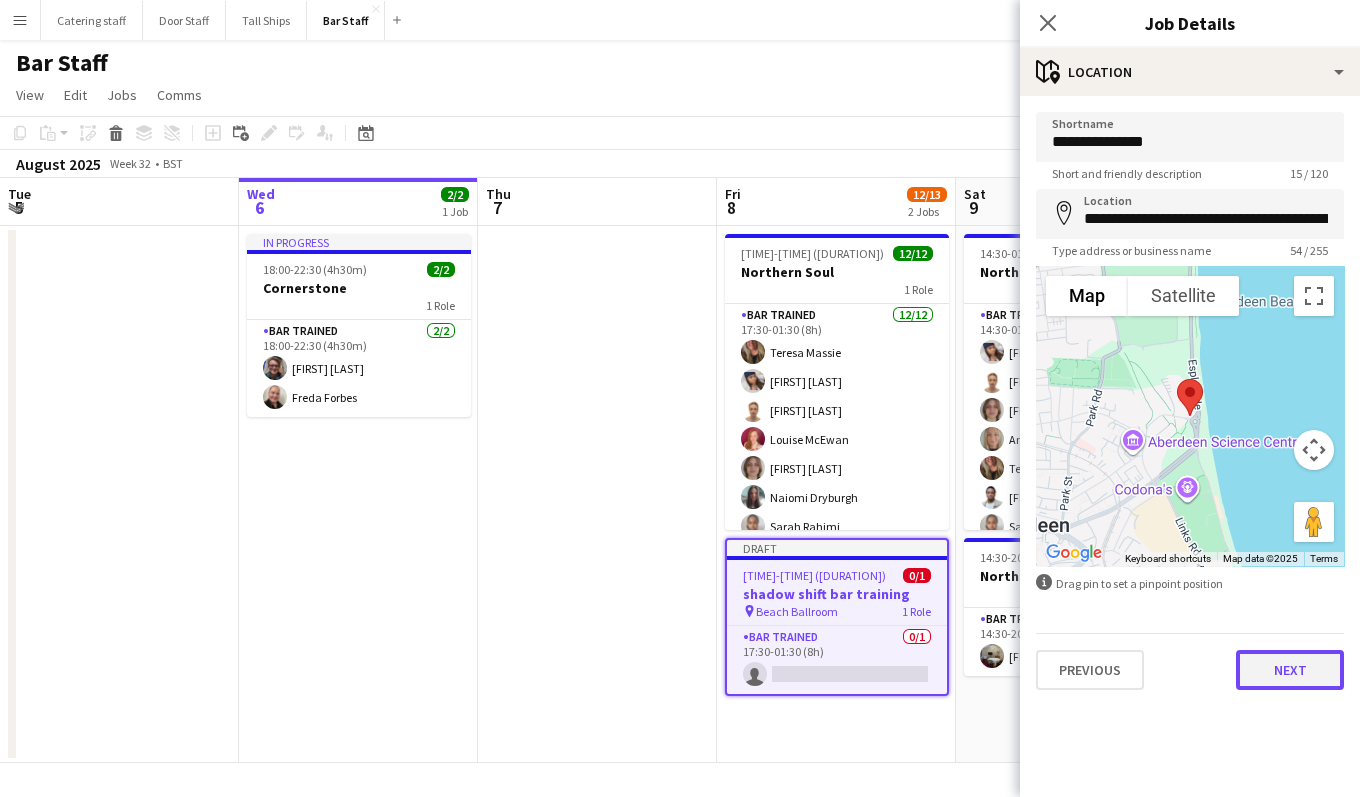 click on "Next" at bounding box center (1290, 670) 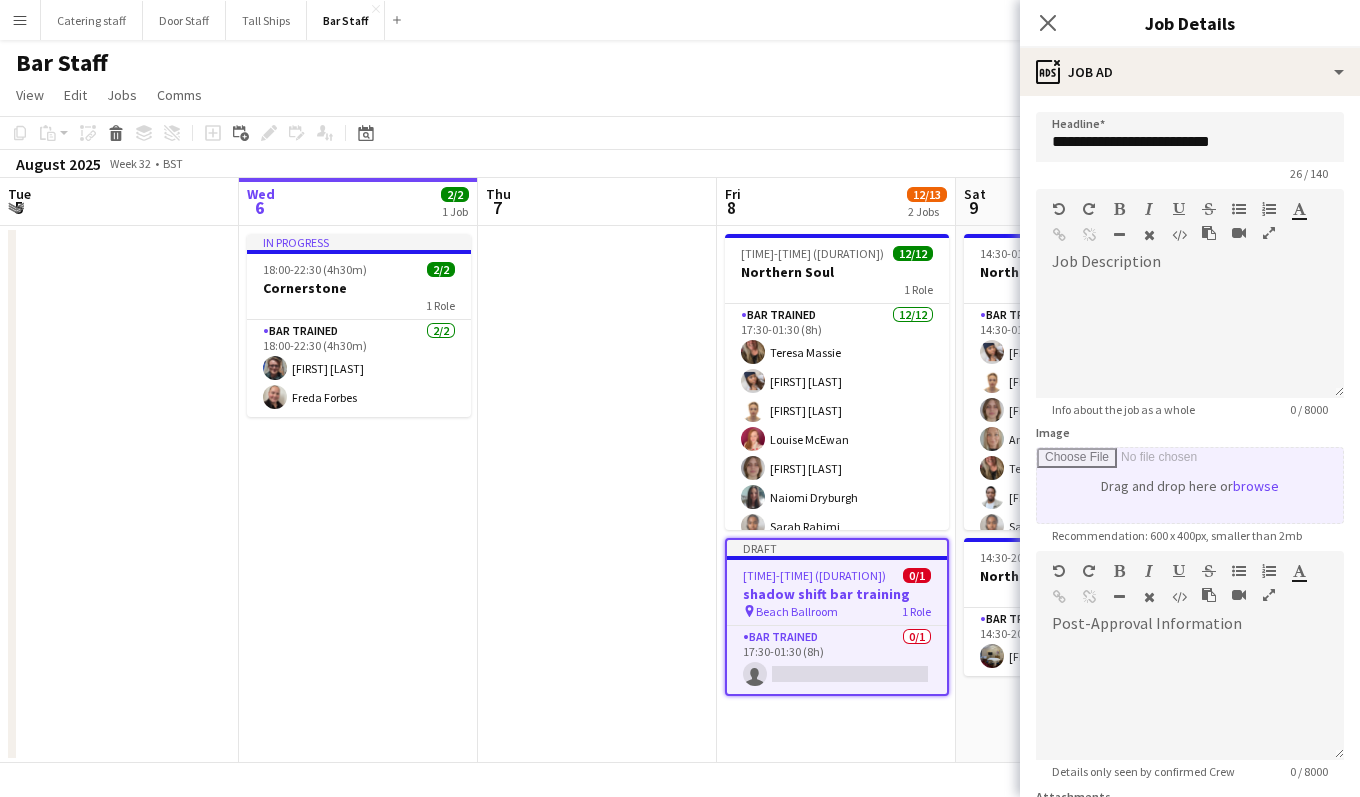 scroll, scrollTop: 252, scrollLeft: 0, axis: vertical 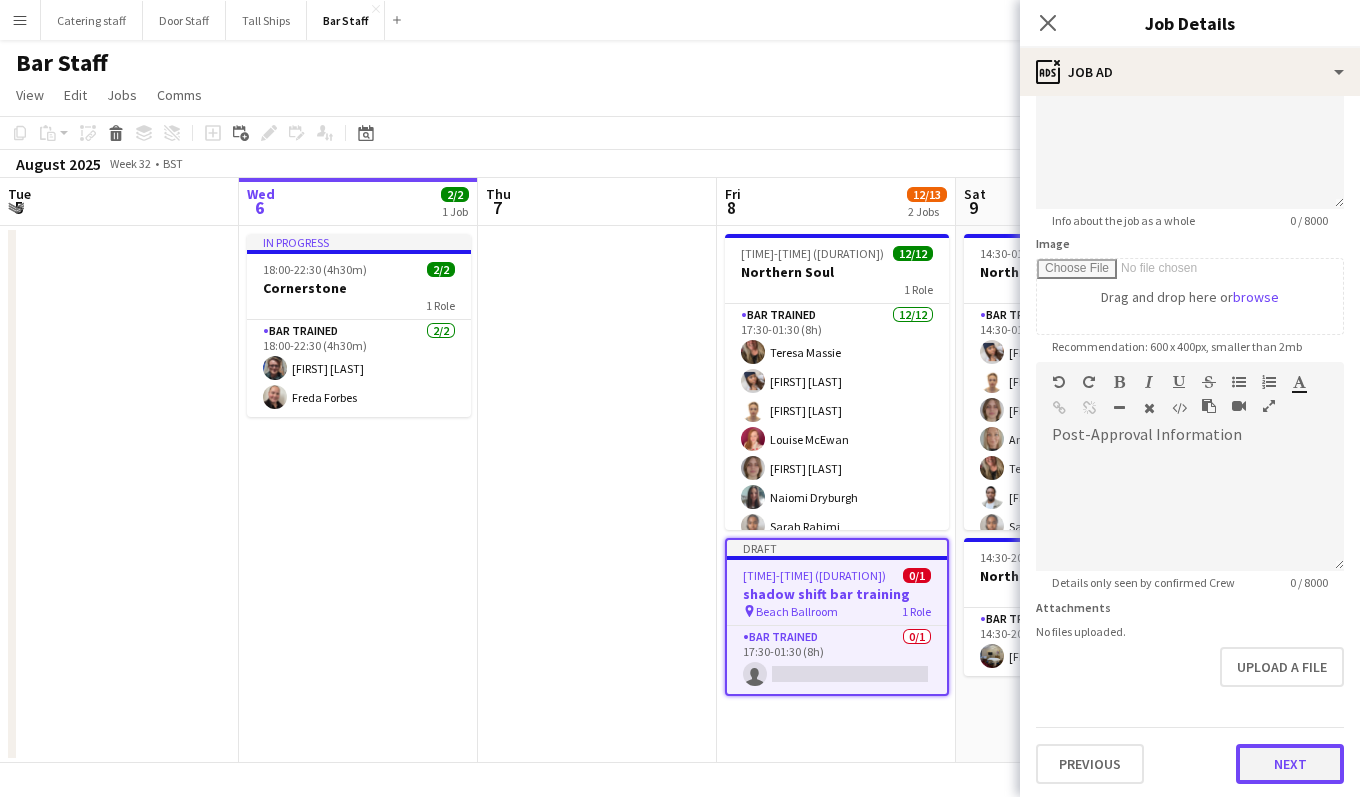 click on "**********" at bounding box center (1190, 353) 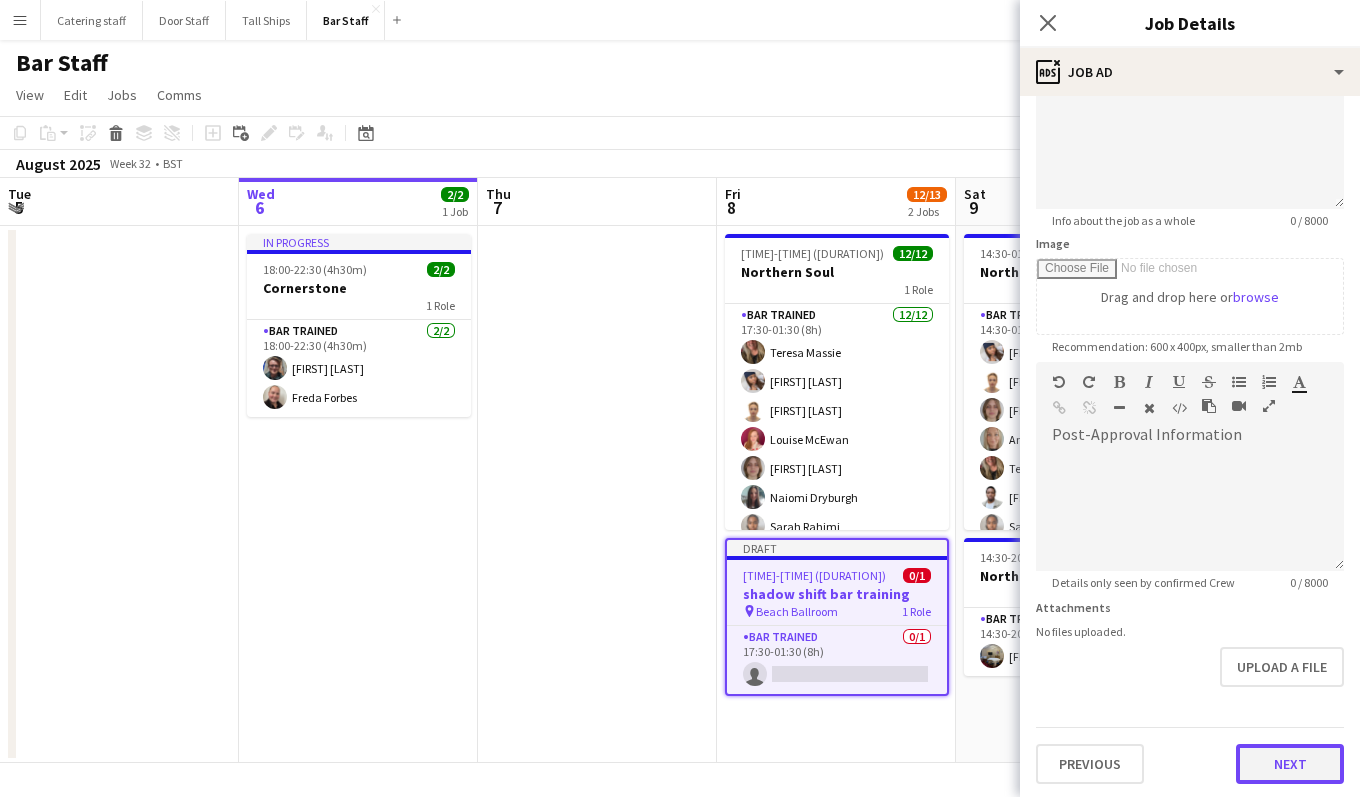 click on "Next" at bounding box center (1290, 764) 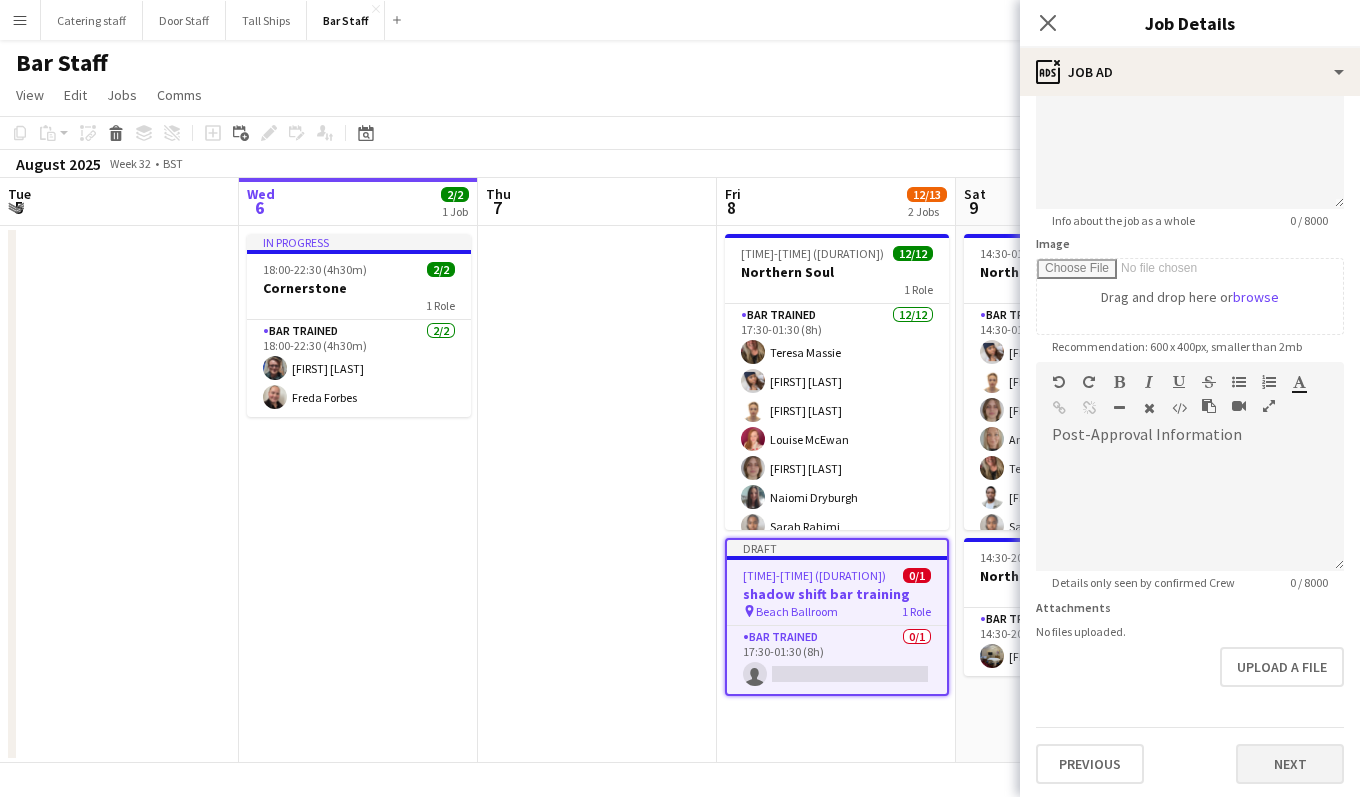 scroll, scrollTop: 0, scrollLeft: 0, axis: both 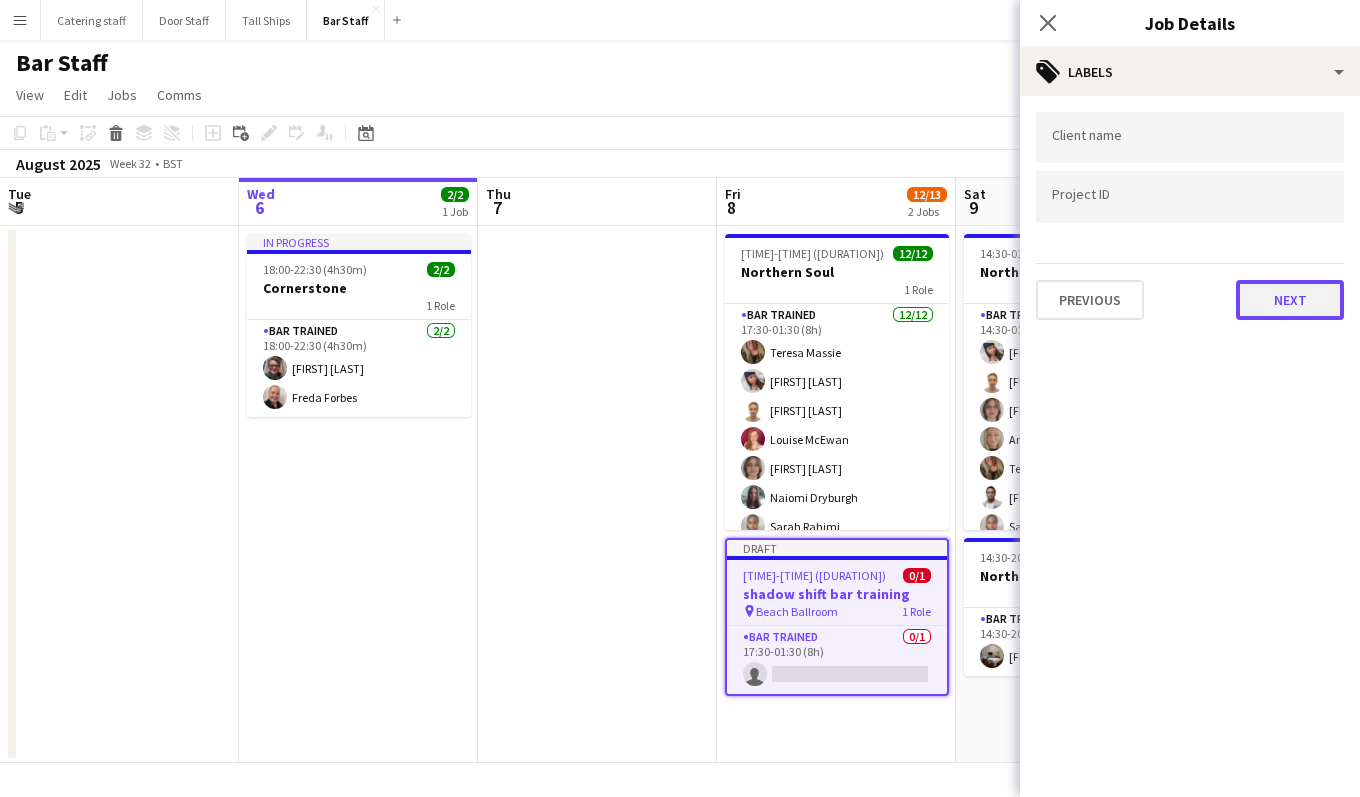 click on "Next" at bounding box center (1290, 300) 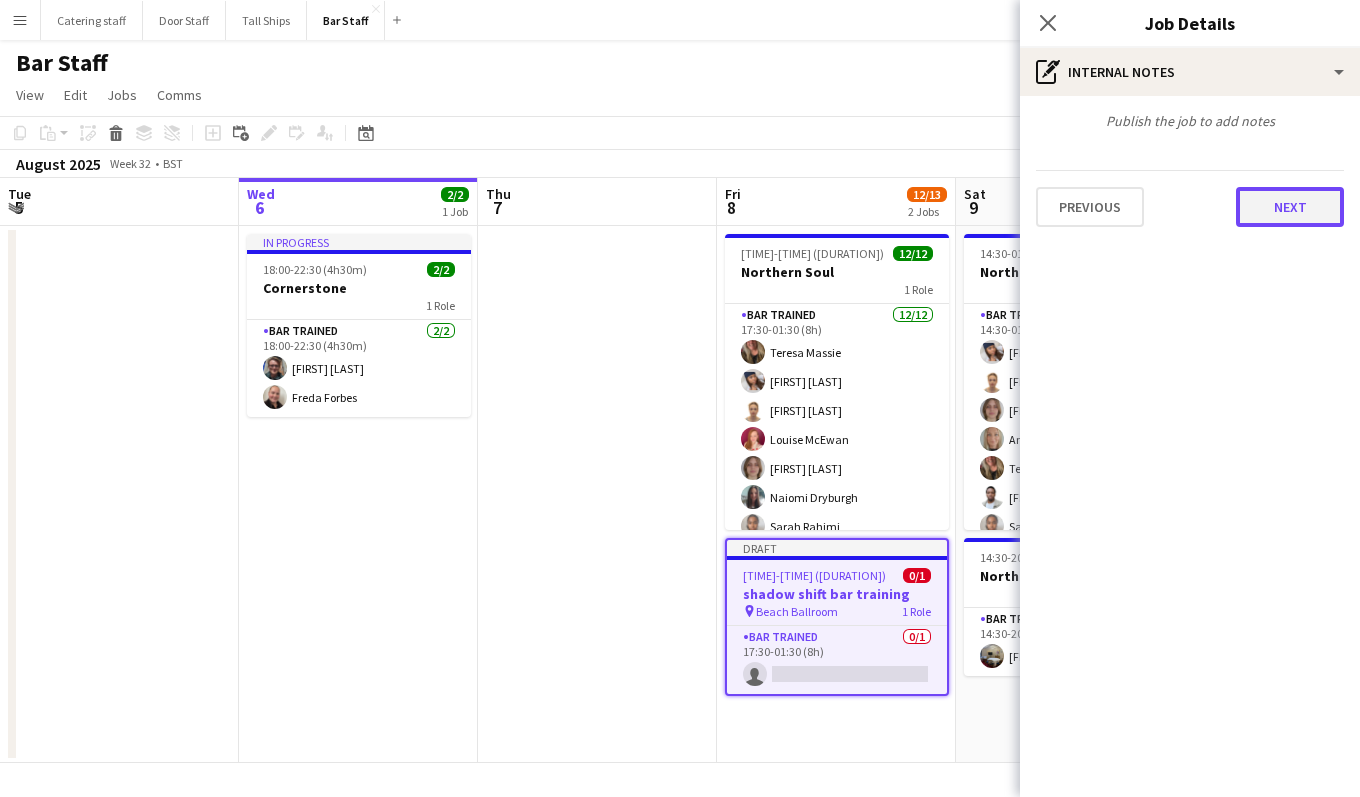 click on "Next" at bounding box center [1290, 207] 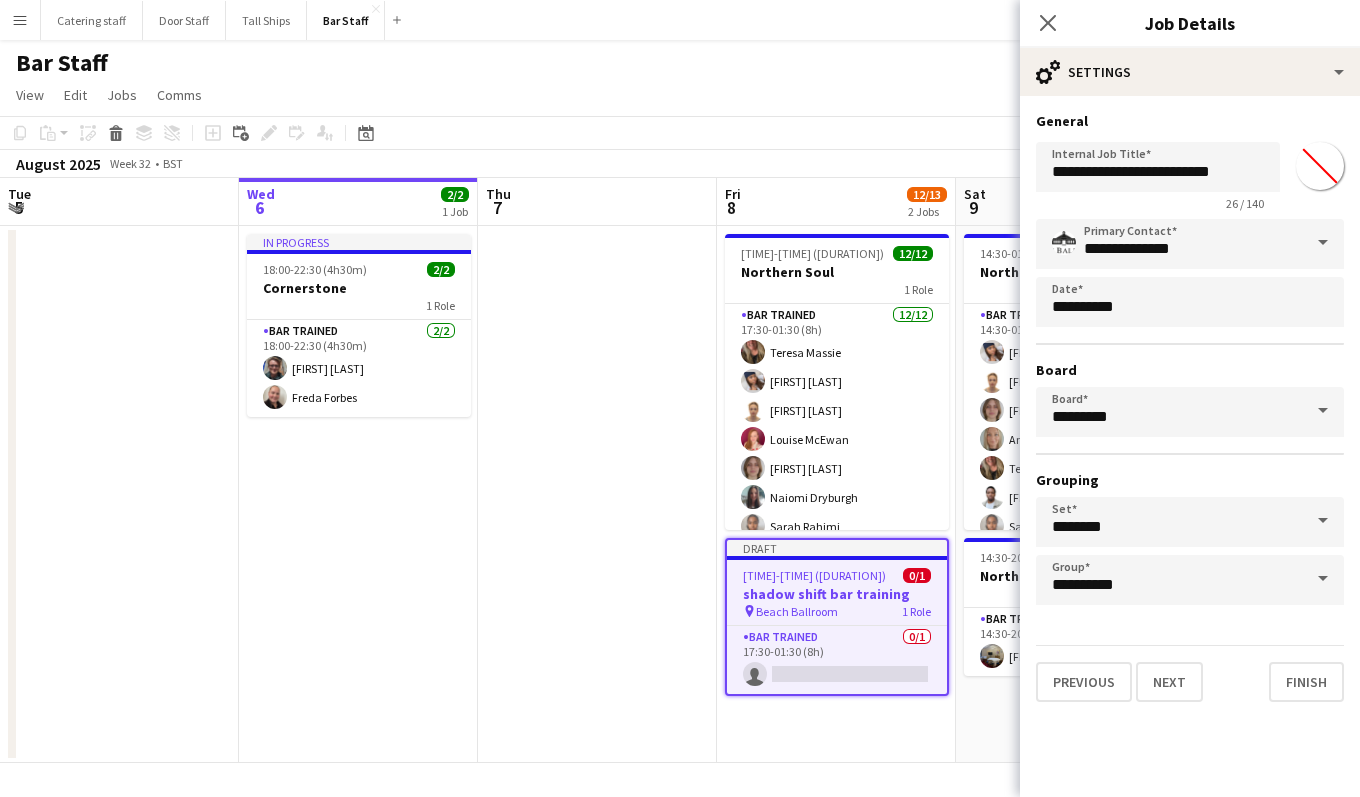 click on "*******" at bounding box center (1320, 166) 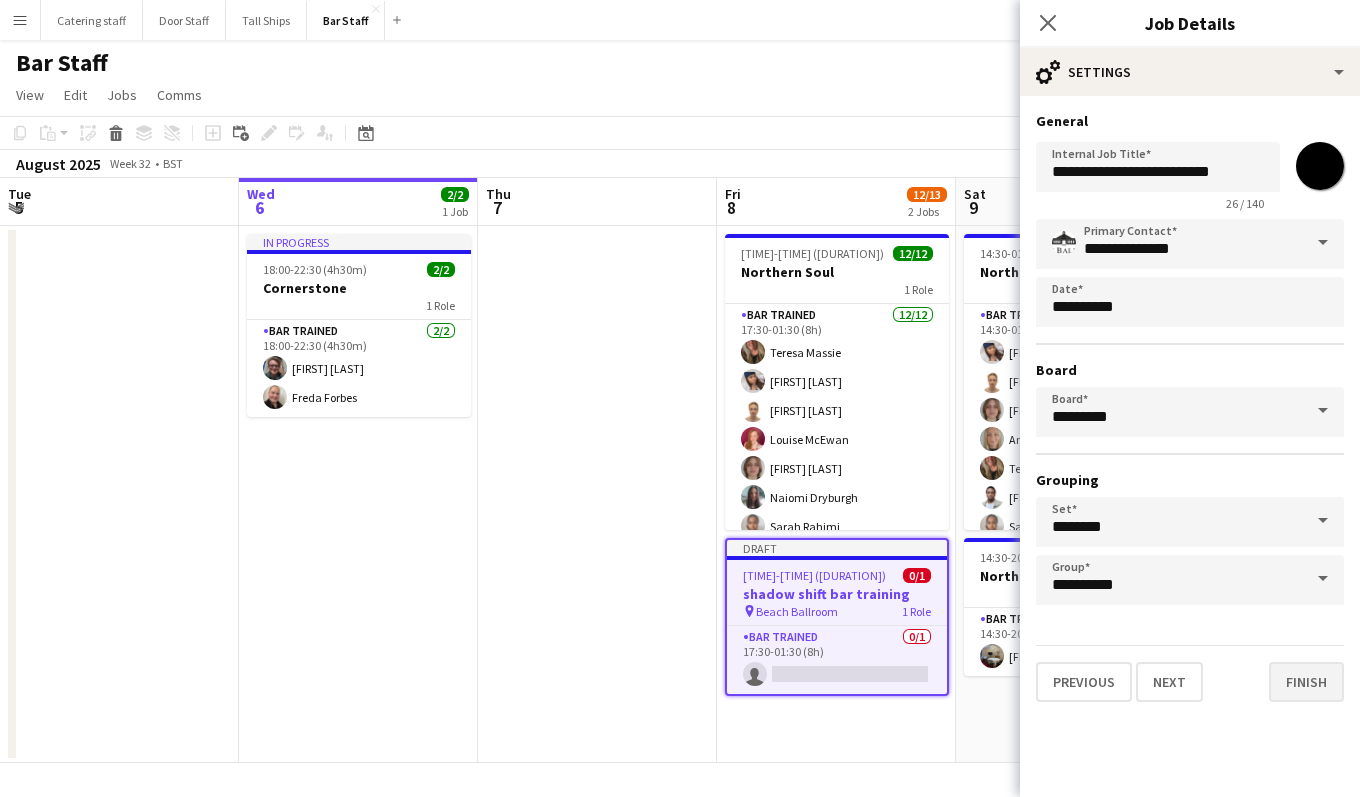 type on "*******" 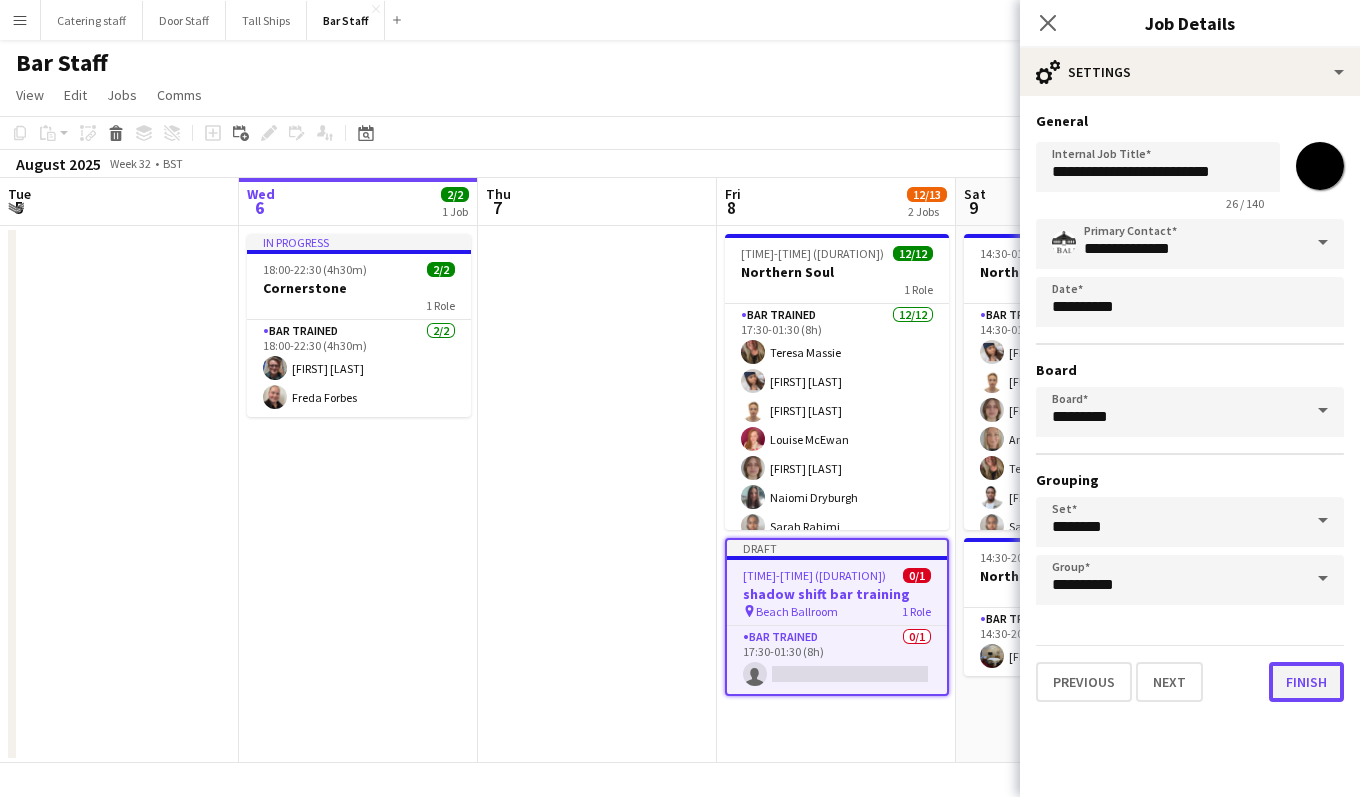 click on "Finish" at bounding box center [1306, 682] 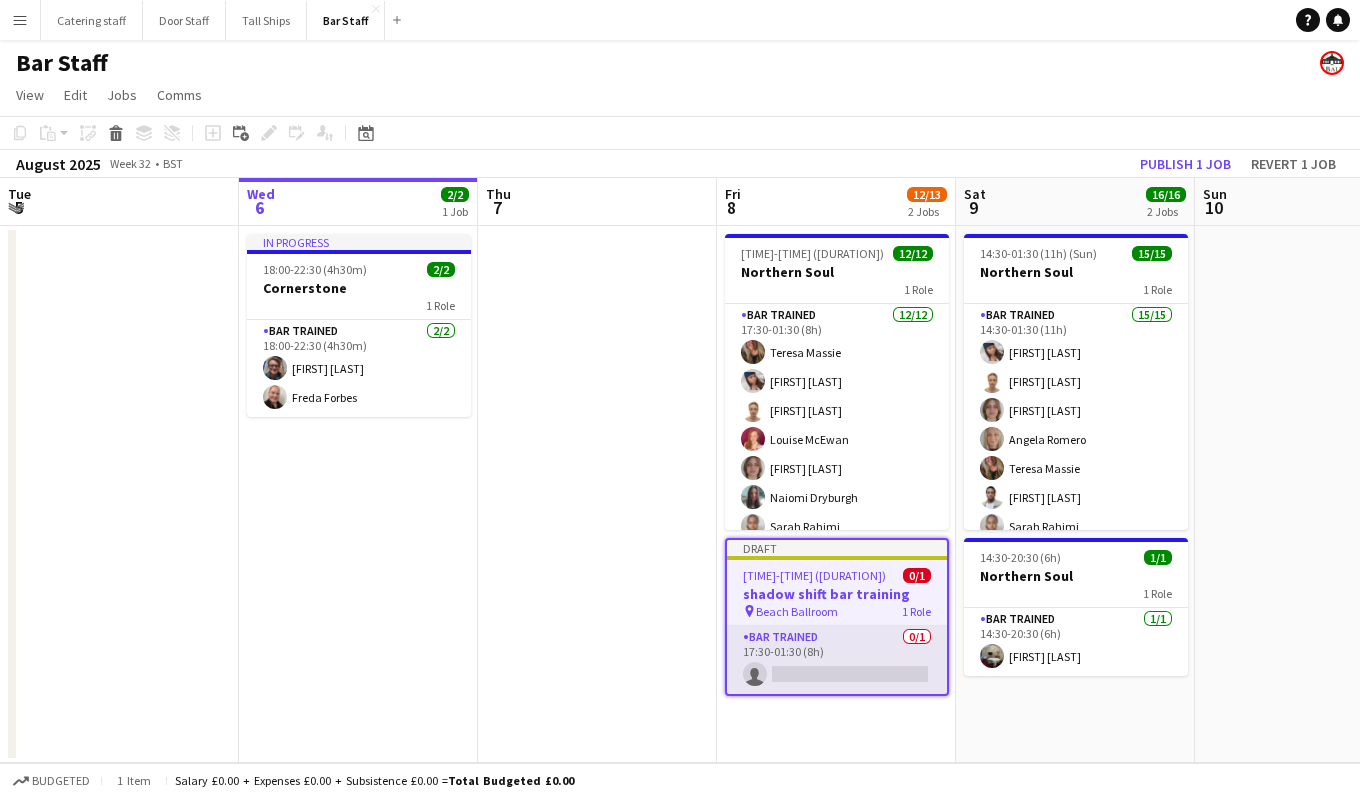 click on "Bar trained 0/1 [TIME]-[TIME] ([DURATION])
single-neutral-actions" at bounding box center (837, 660) 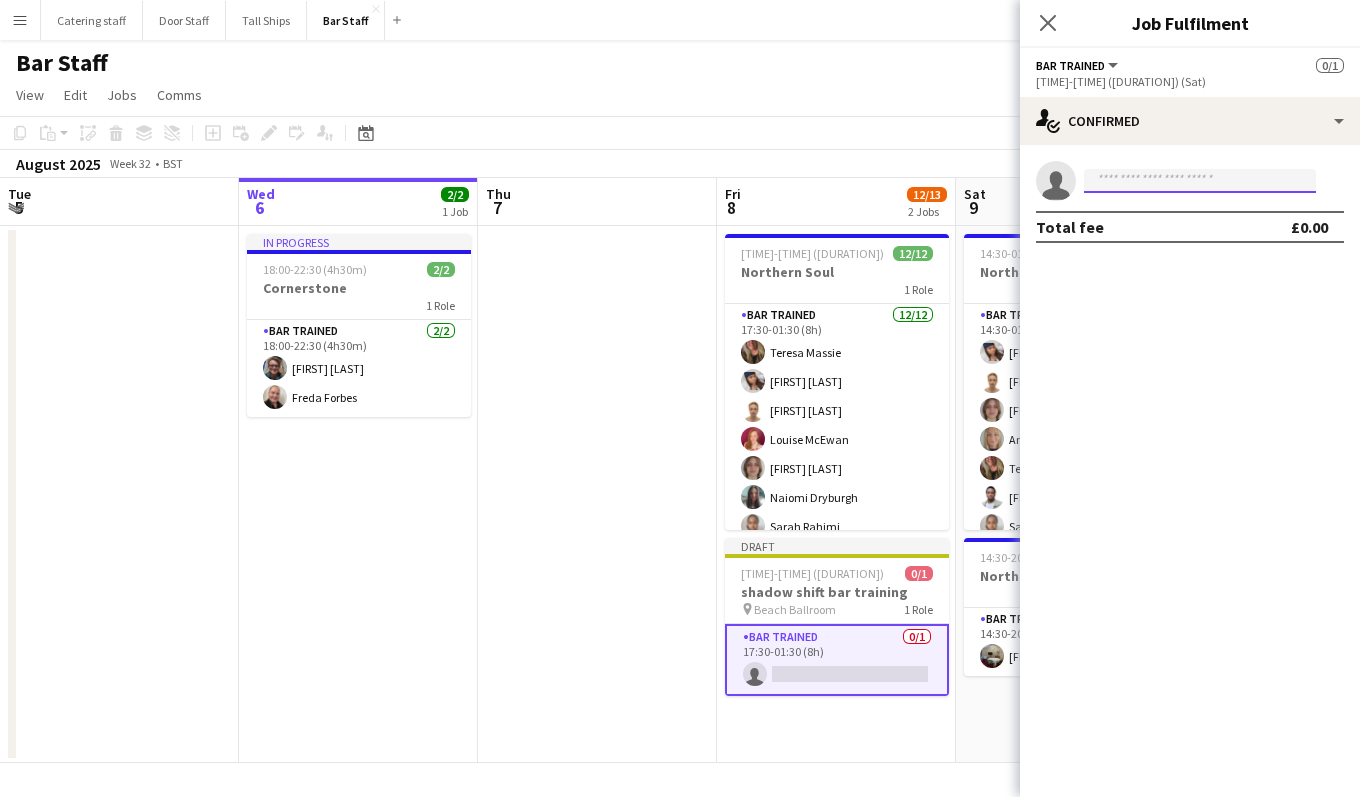 click at bounding box center (1200, 181) 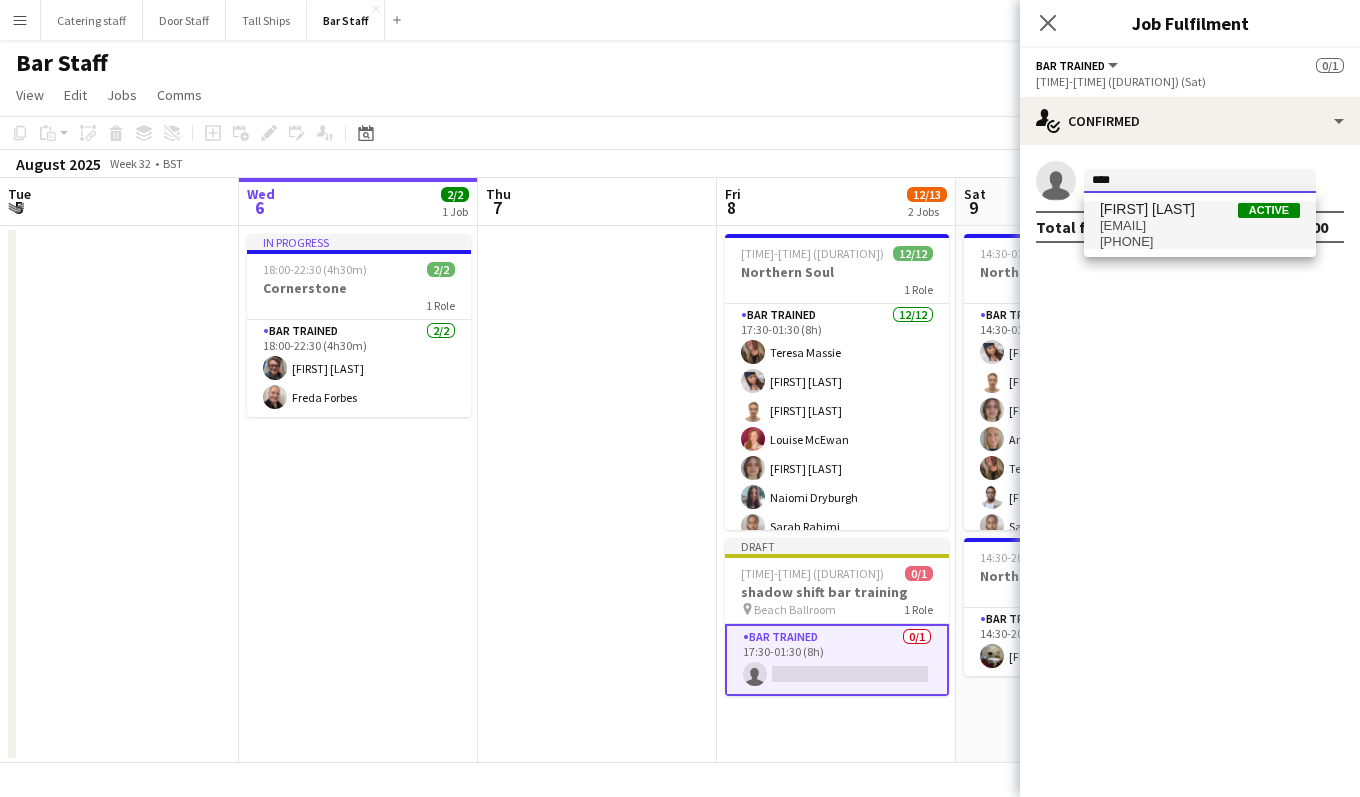type on "****" 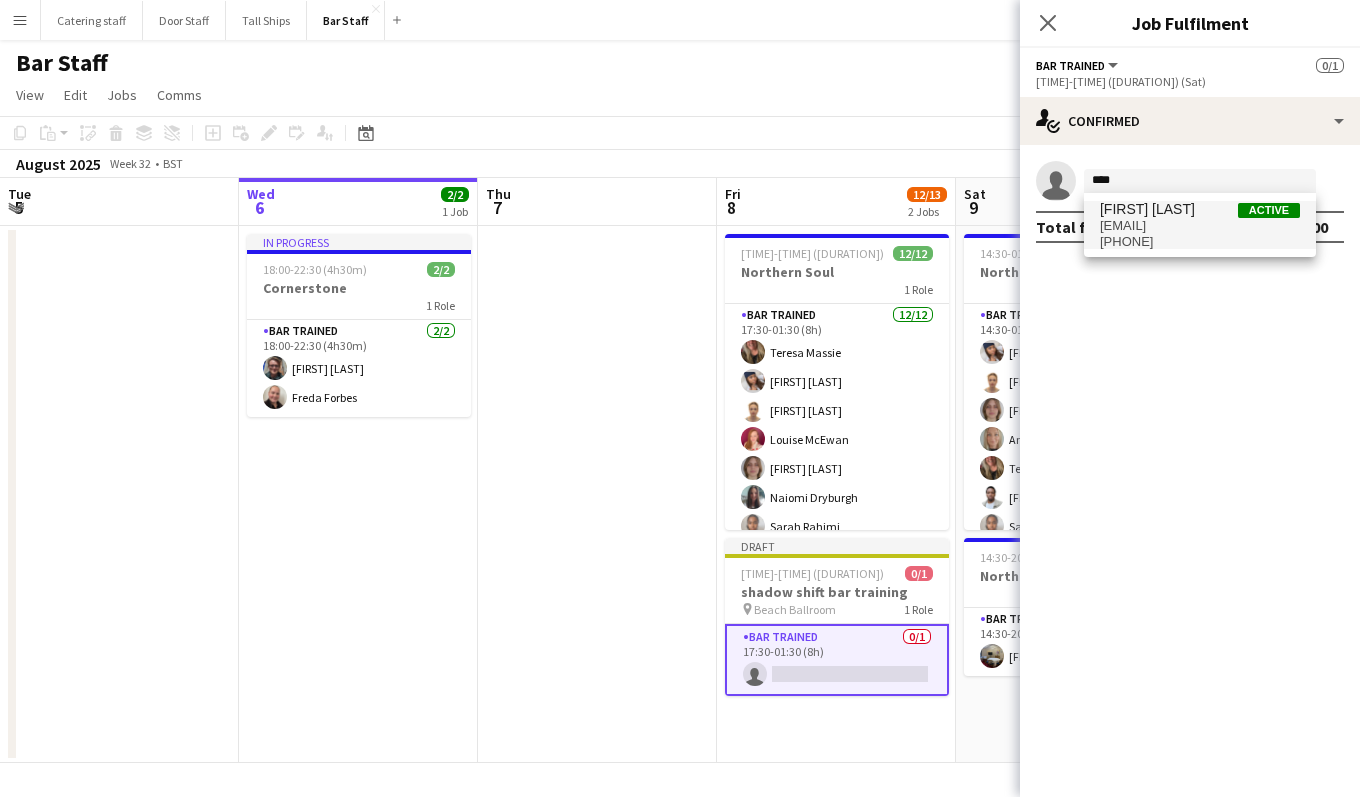 click on "[EMAIL]" at bounding box center (1200, 226) 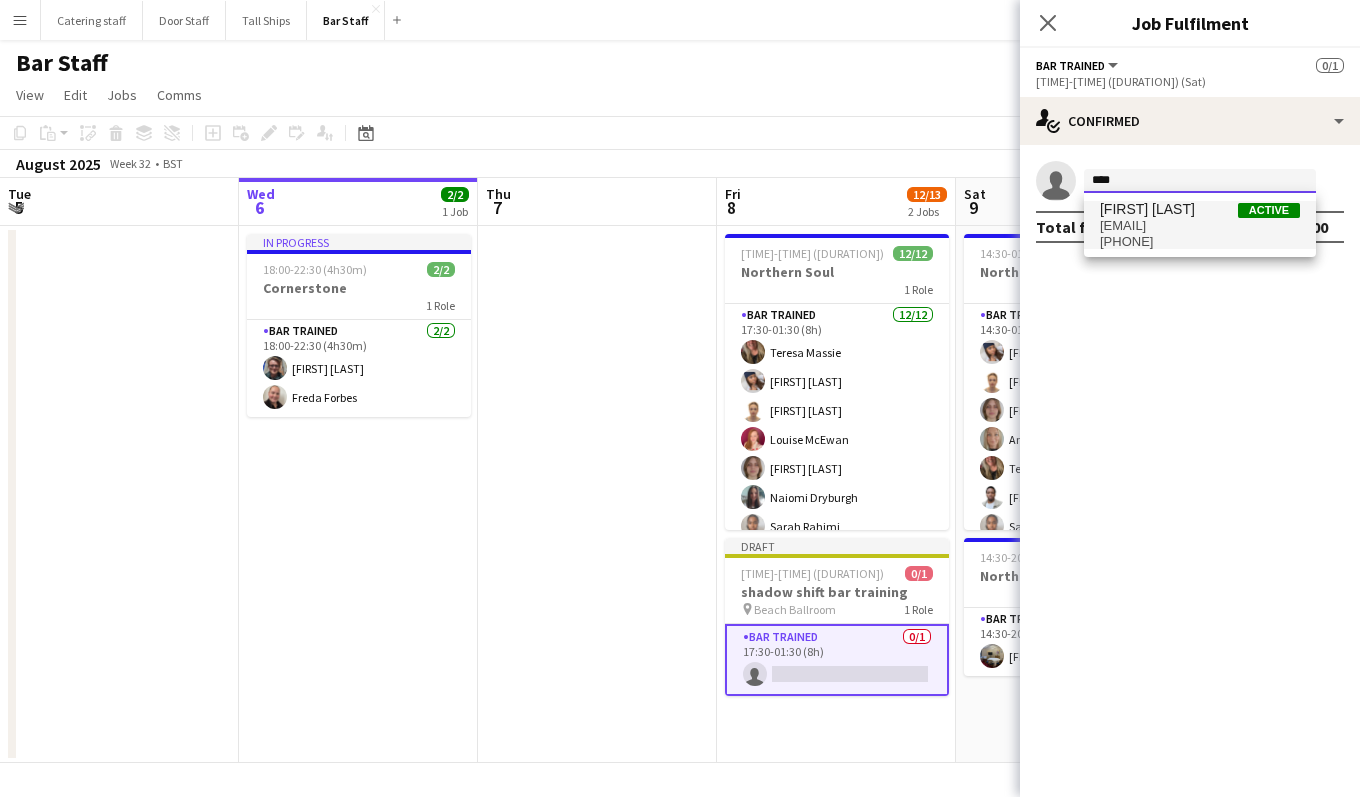 type 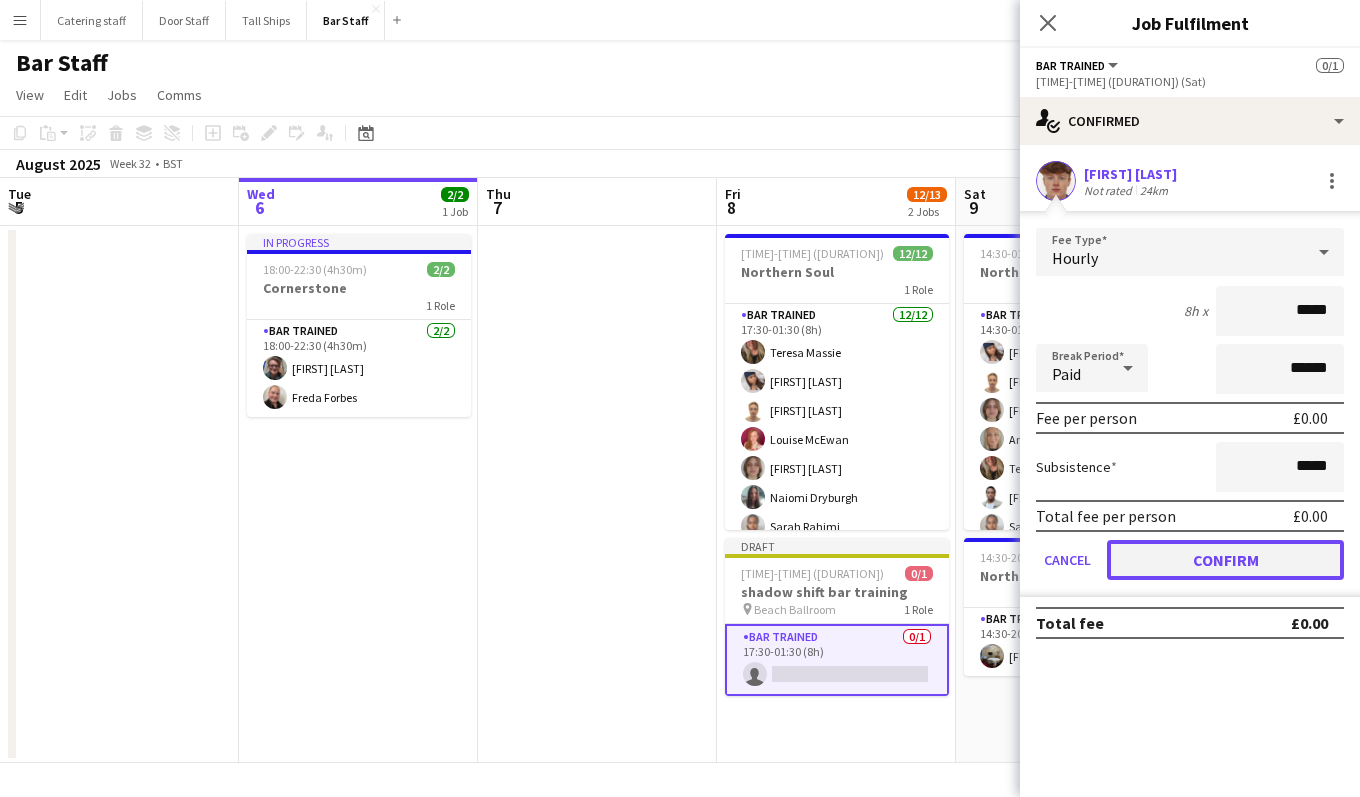 click on "Confirm" at bounding box center (1225, 560) 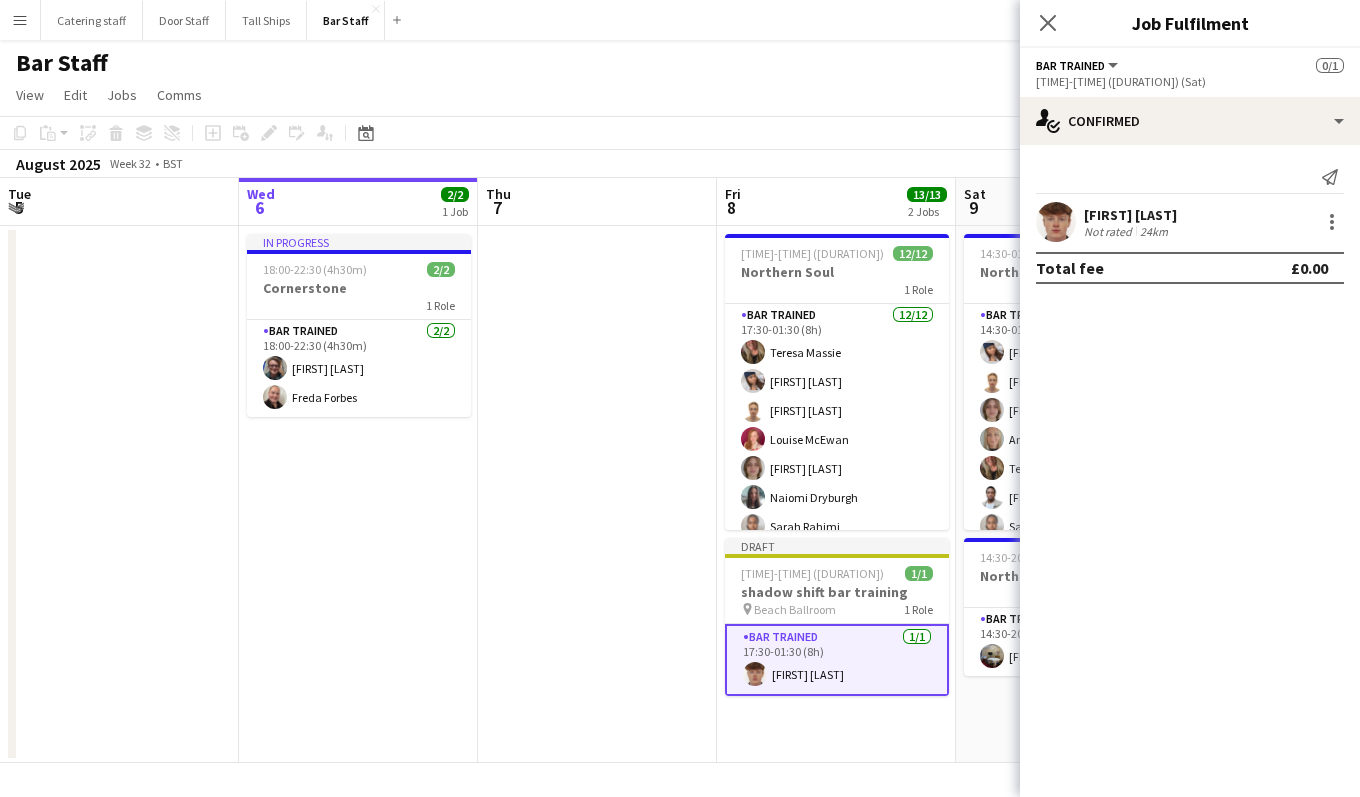 click on "Copy
Paste
Paste   Ctrl+V Paste with crew  Ctrl+Shift+V
Paste linked Job
Delete
Group
Ungroup
Add job
Add linked Job
Edit
Edit linked Job
Applicants
Date picker
AUG 2025 AUG 2025 Monday M Tuesday T Wednesday W Thursday T Friday F Saturday S Sunday S  AUG   1   2   3   4   5   6   7   8   9   10   11   12   13   14   15   16   17   18   19   20   21   22   23   24   25   26   27   28   29   30   31
Comparison range
Comparison range
Today" 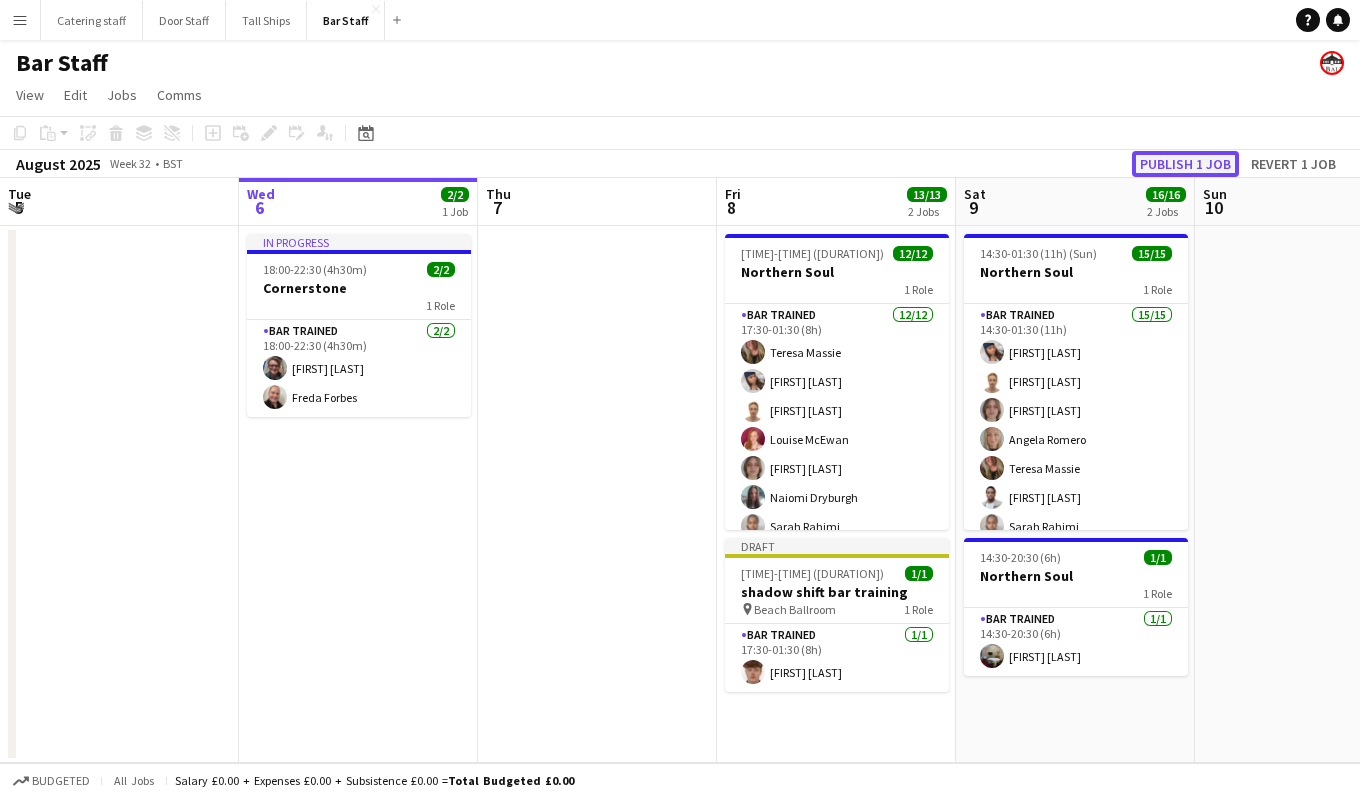 click on "Publish 1 job" 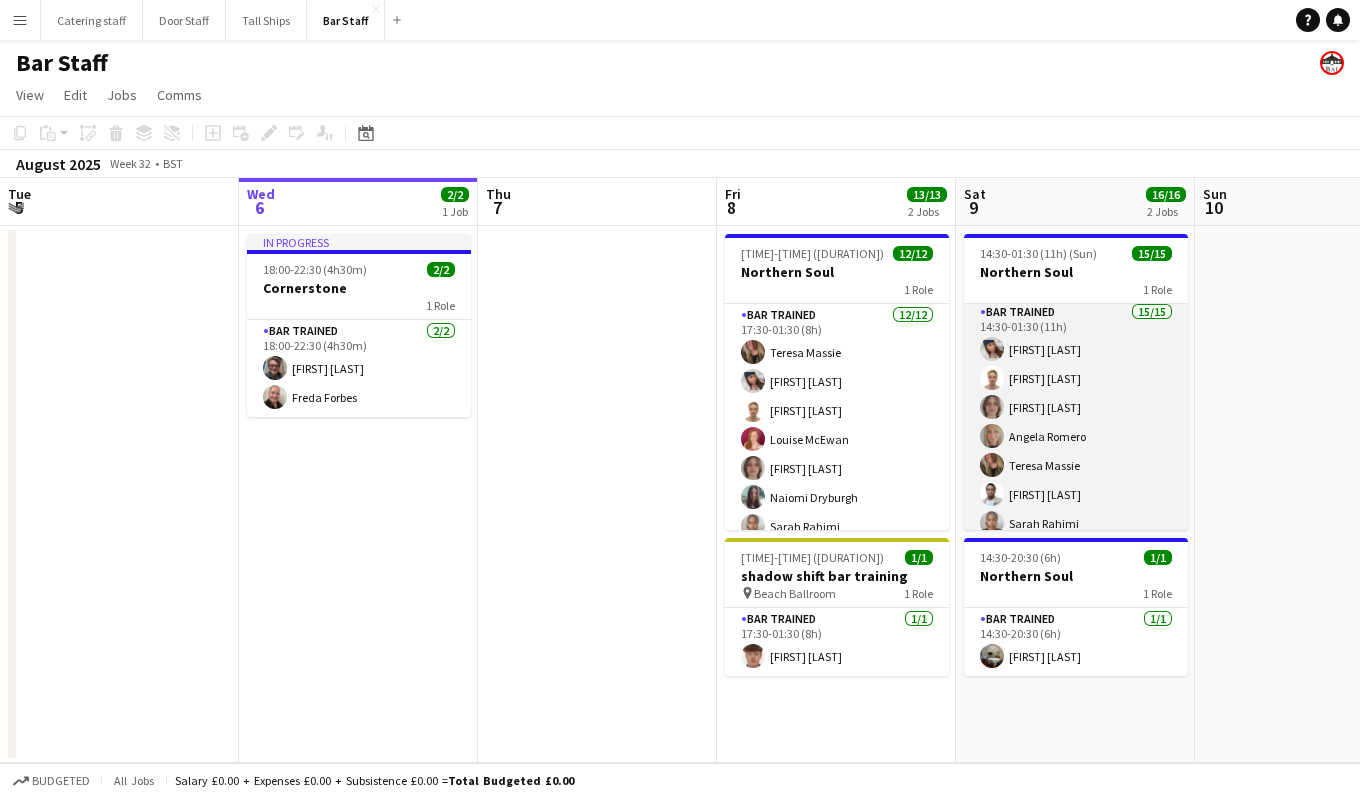 scroll, scrollTop: 0, scrollLeft: 0, axis: both 